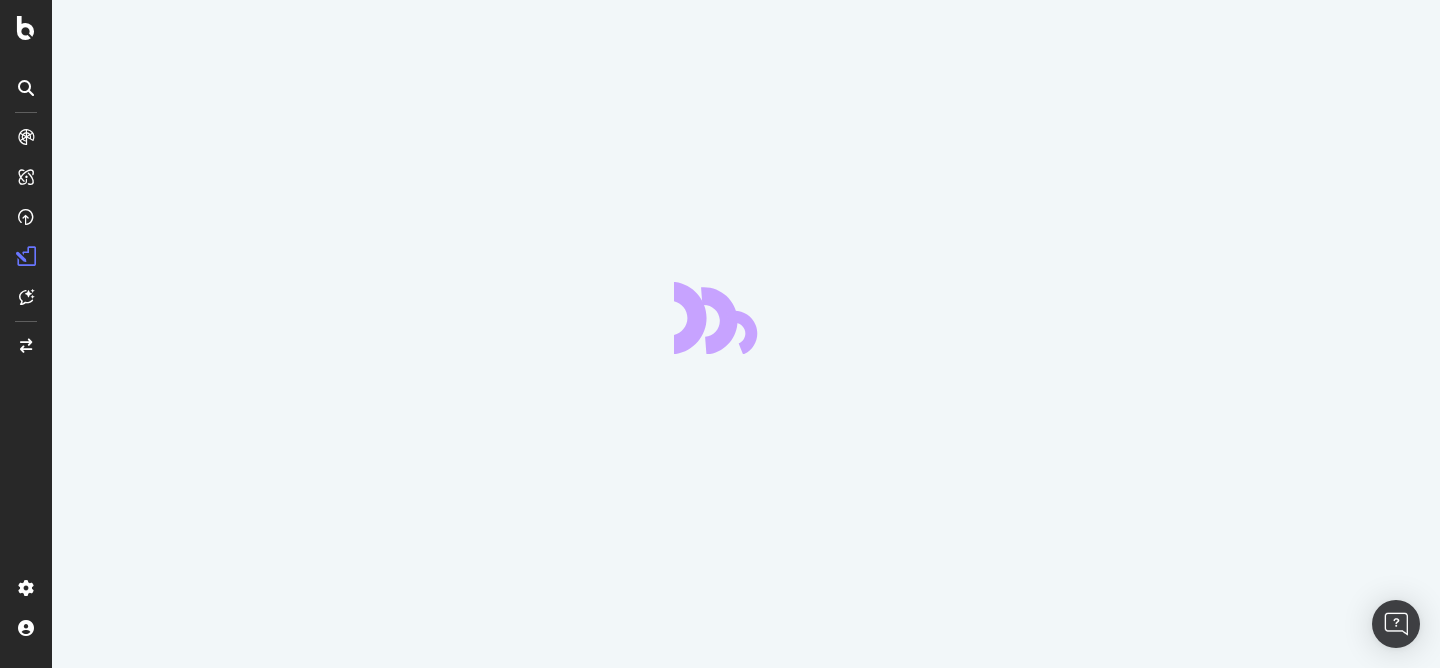 scroll, scrollTop: 0, scrollLeft: 0, axis: both 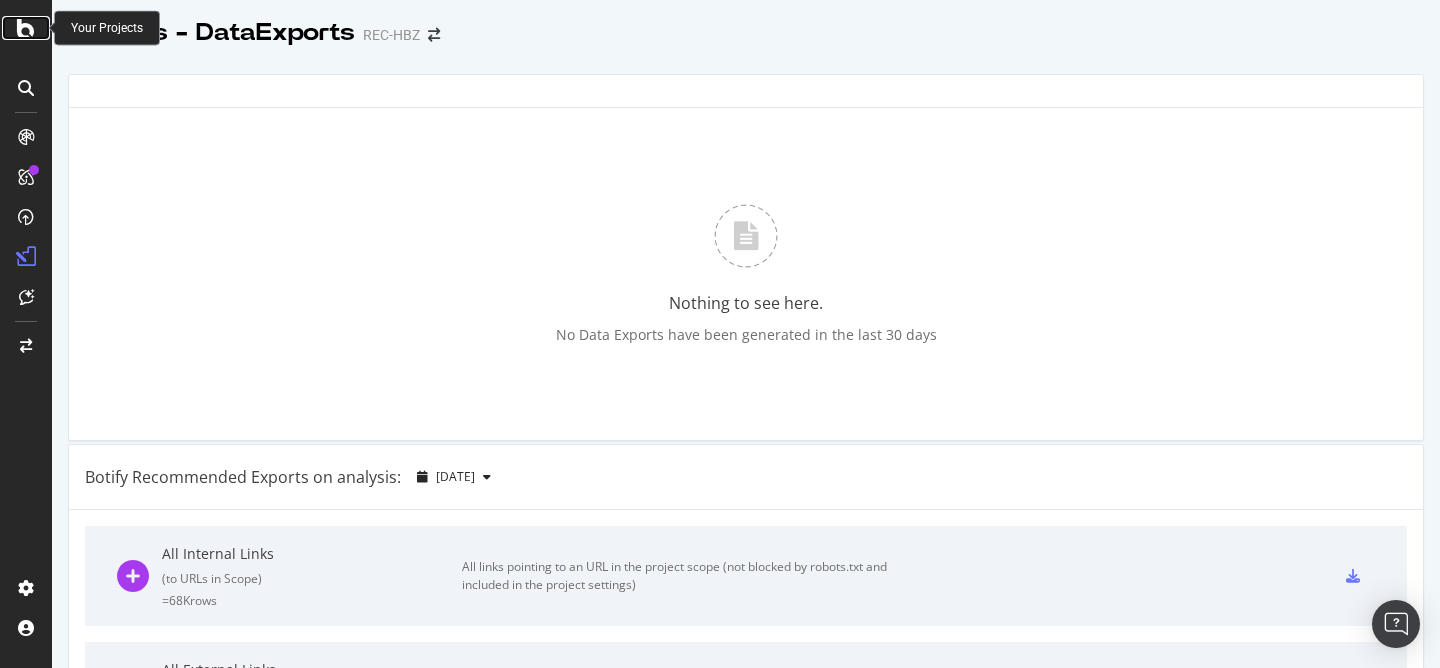 click at bounding box center [26, 28] 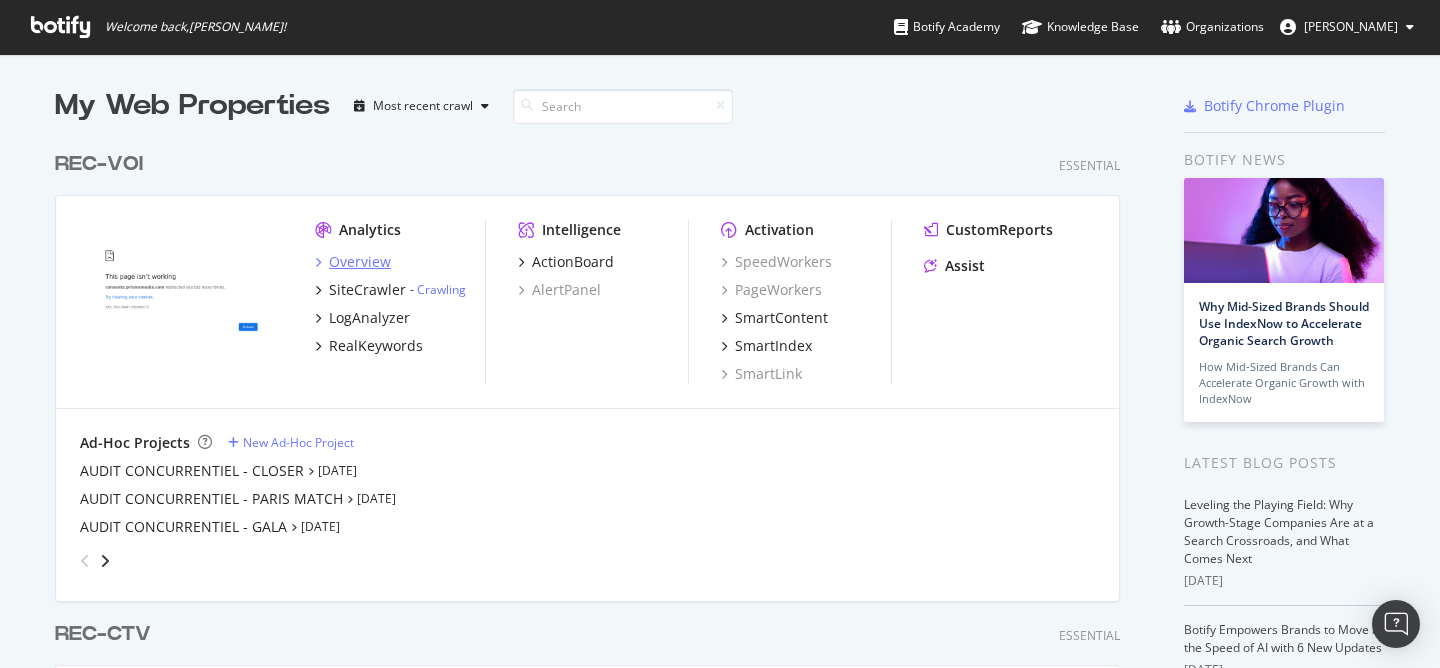 scroll, scrollTop: 1, scrollLeft: 1, axis: both 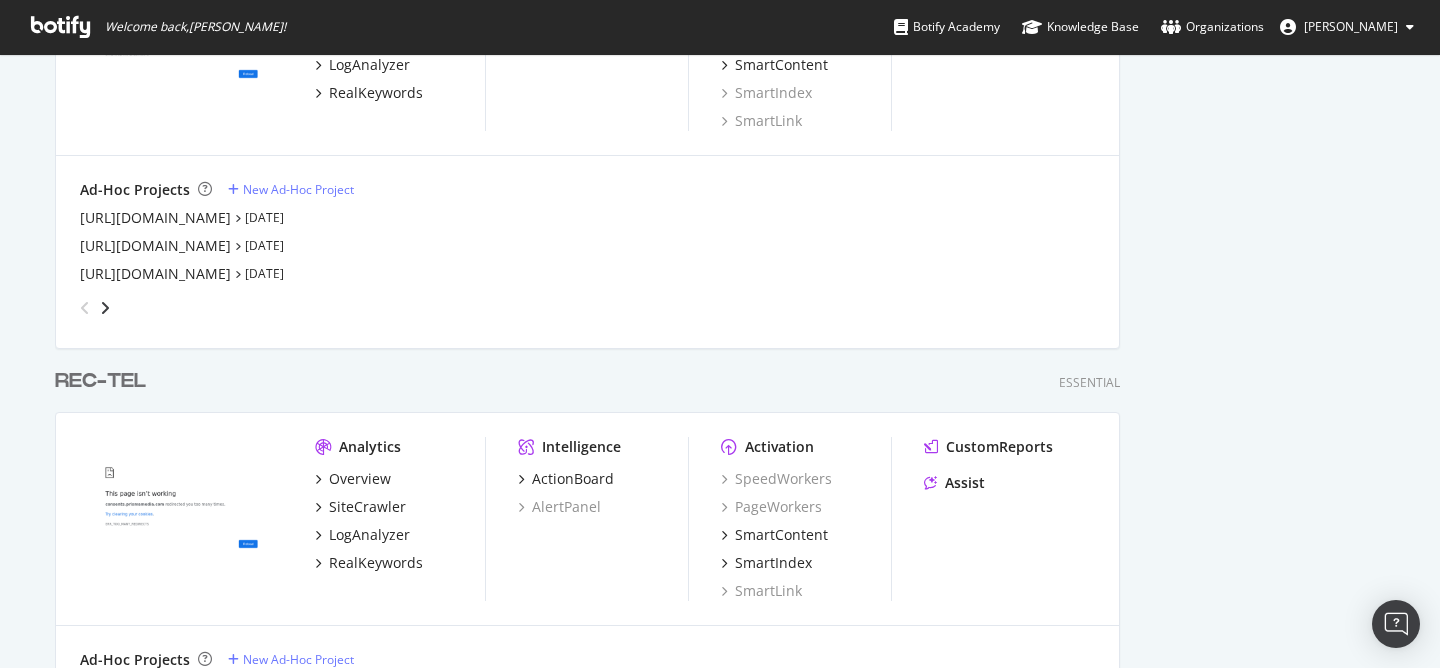 click on "REC-TEL" at bounding box center [100, 381] 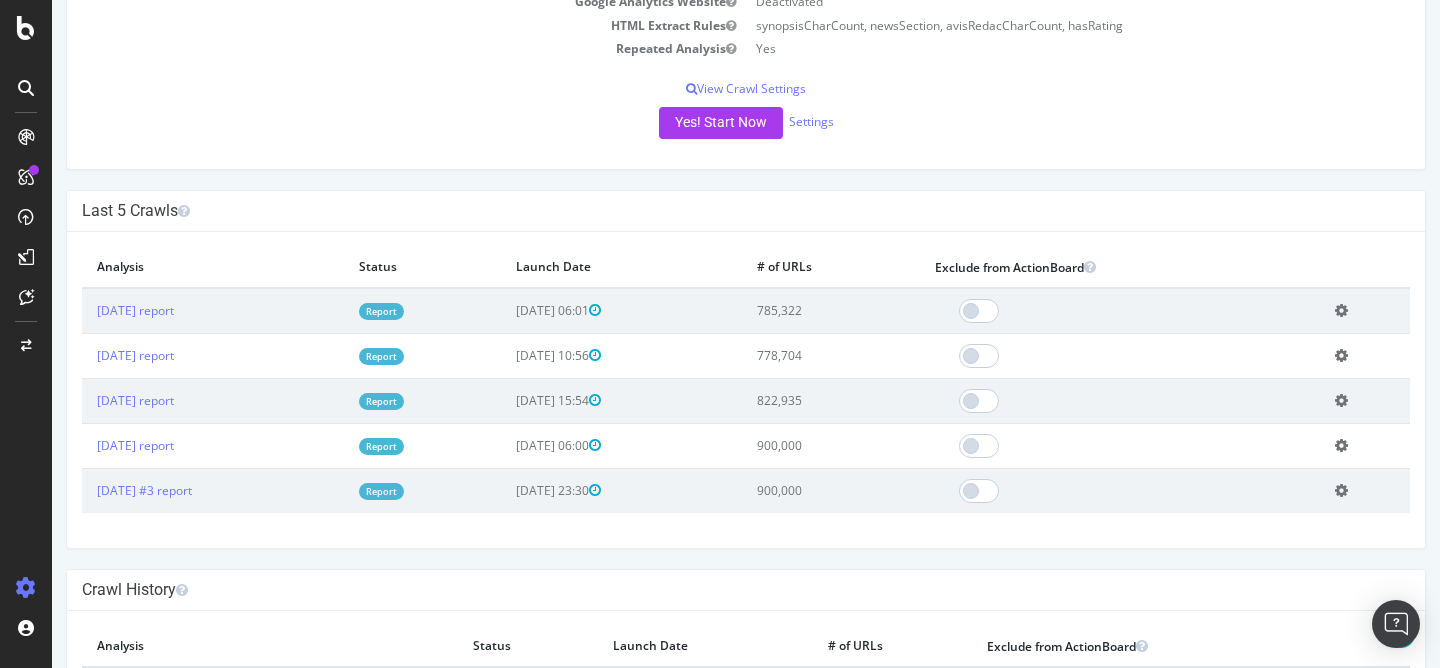 scroll, scrollTop: 418, scrollLeft: 0, axis: vertical 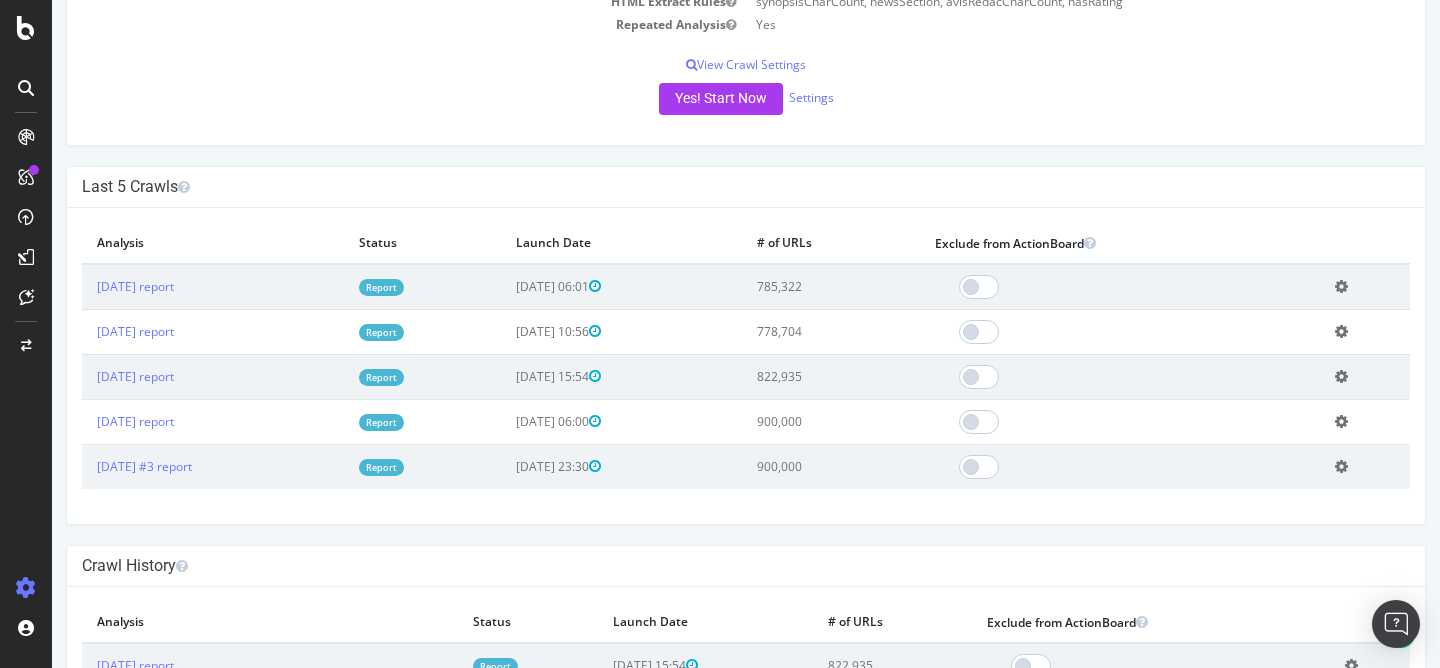 click on "Report" at bounding box center [381, 287] 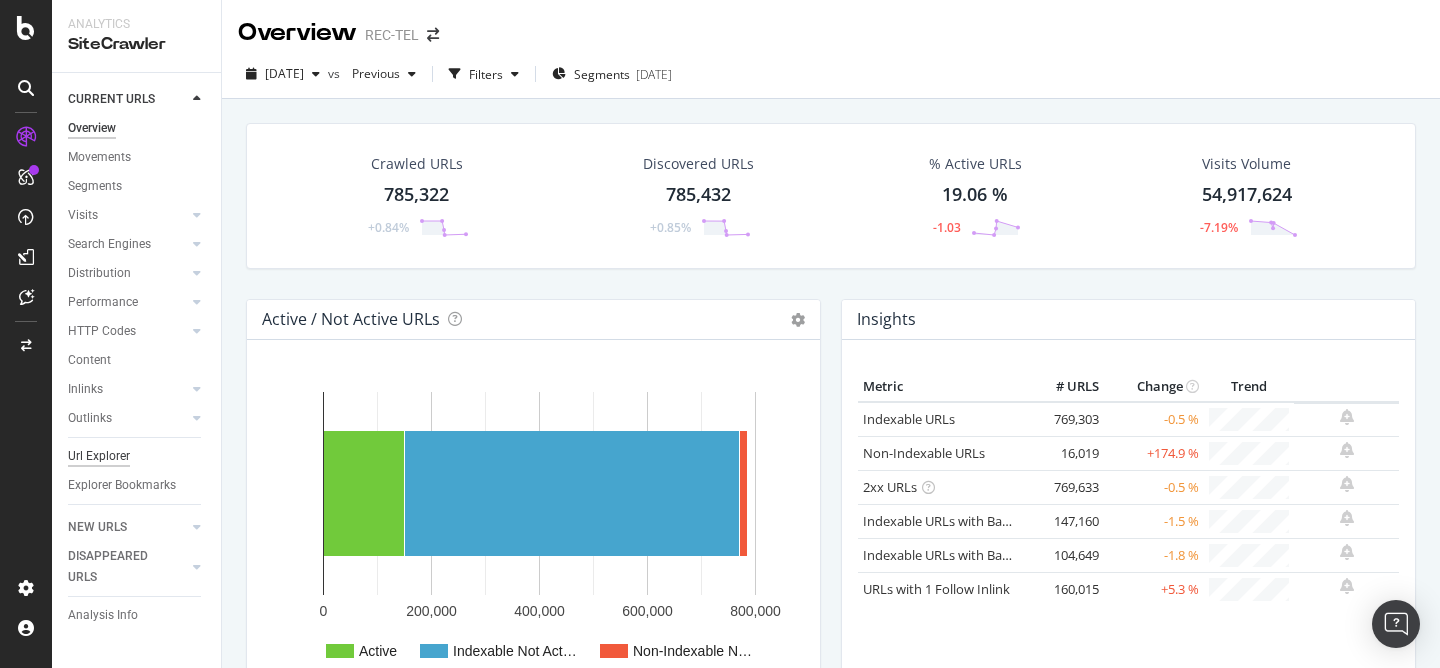 click on "Url Explorer" at bounding box center (99, 456) 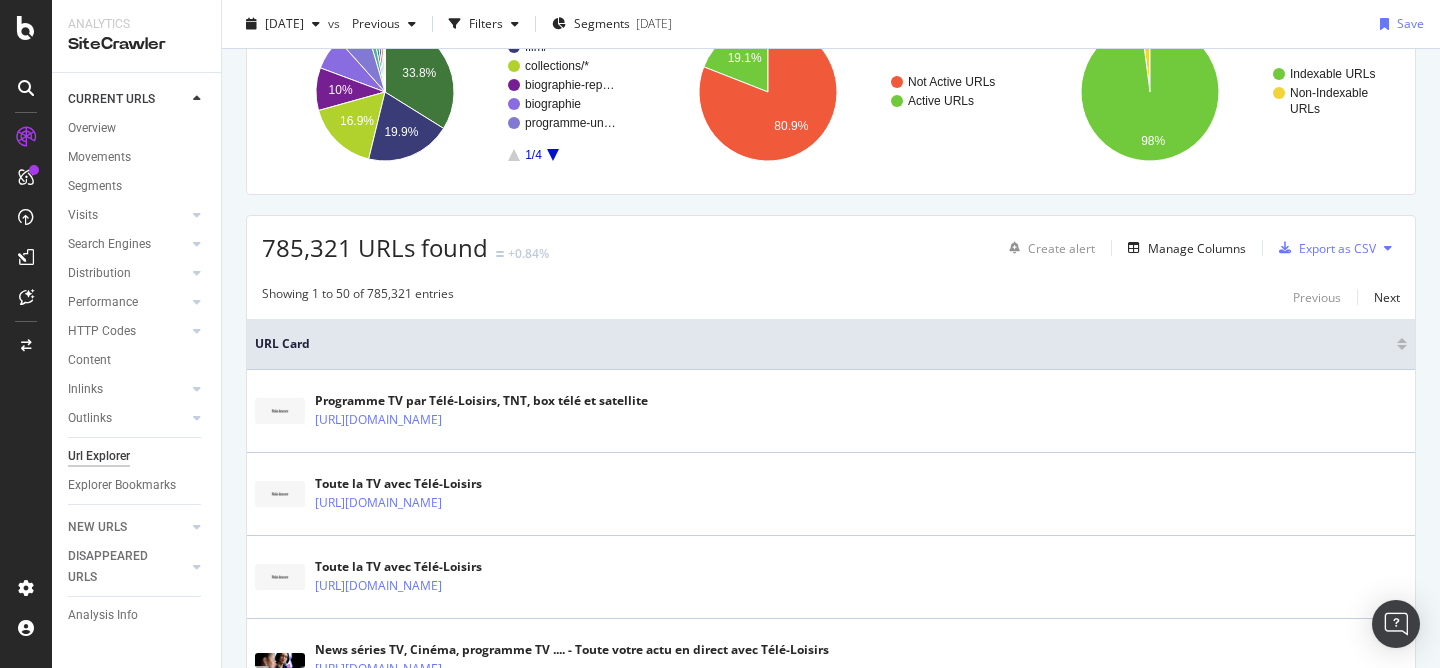 scroll, scrollTop: 180, scrollLeft: 0, axis: vertical 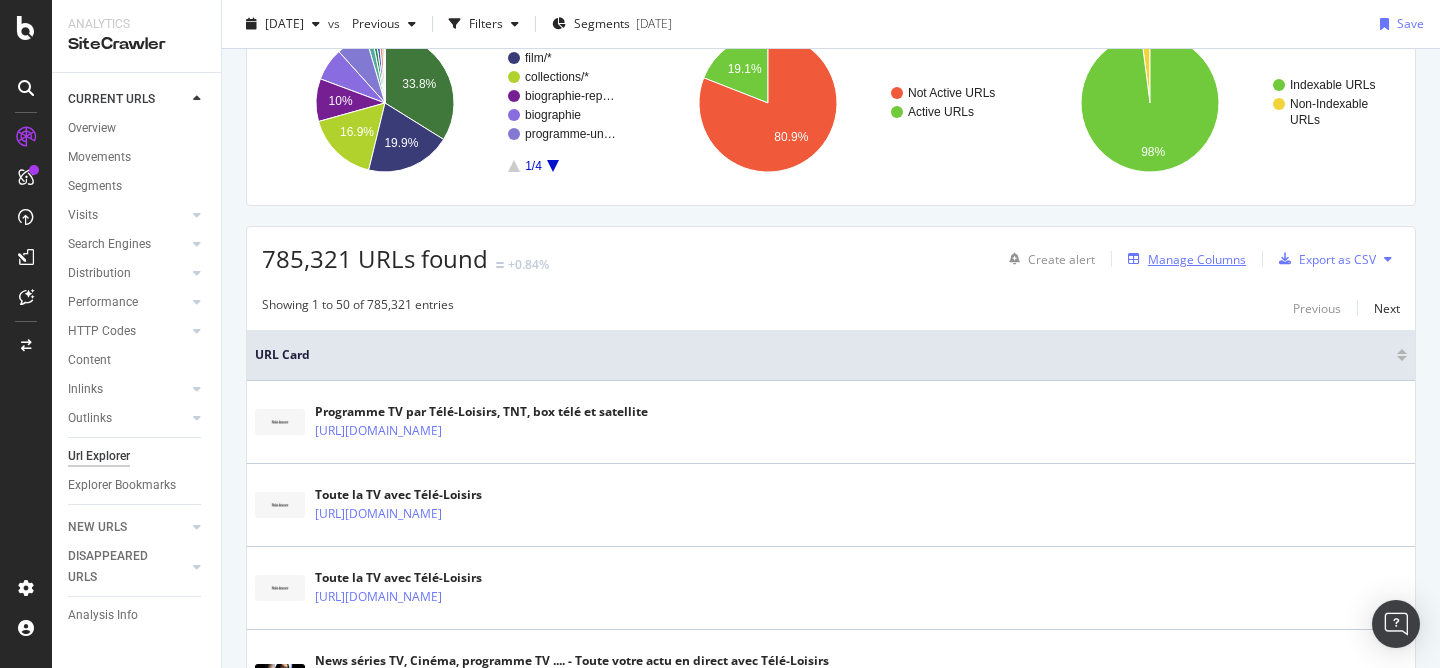 click on "Manage Columns" at bounding box center [1197, 259] 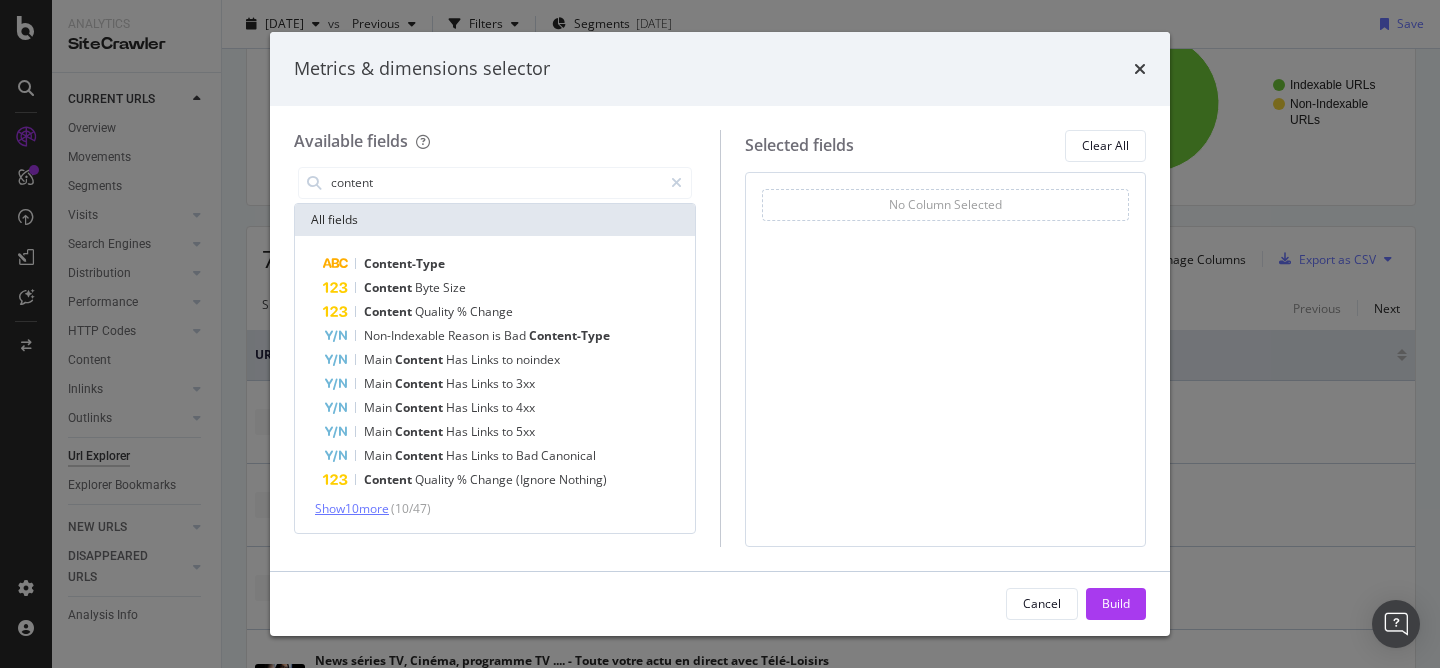 type on "content" 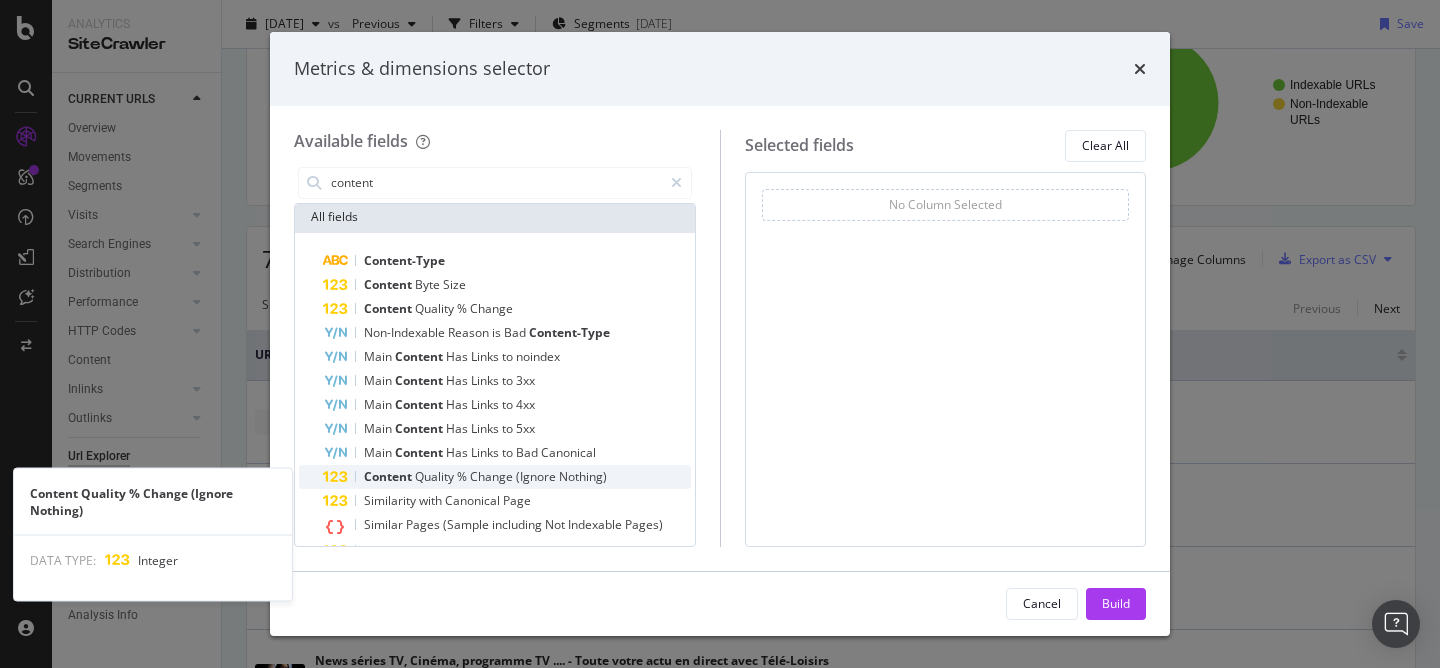 scroll, scrollTop: 0, scrollLeft: 0, axis: both 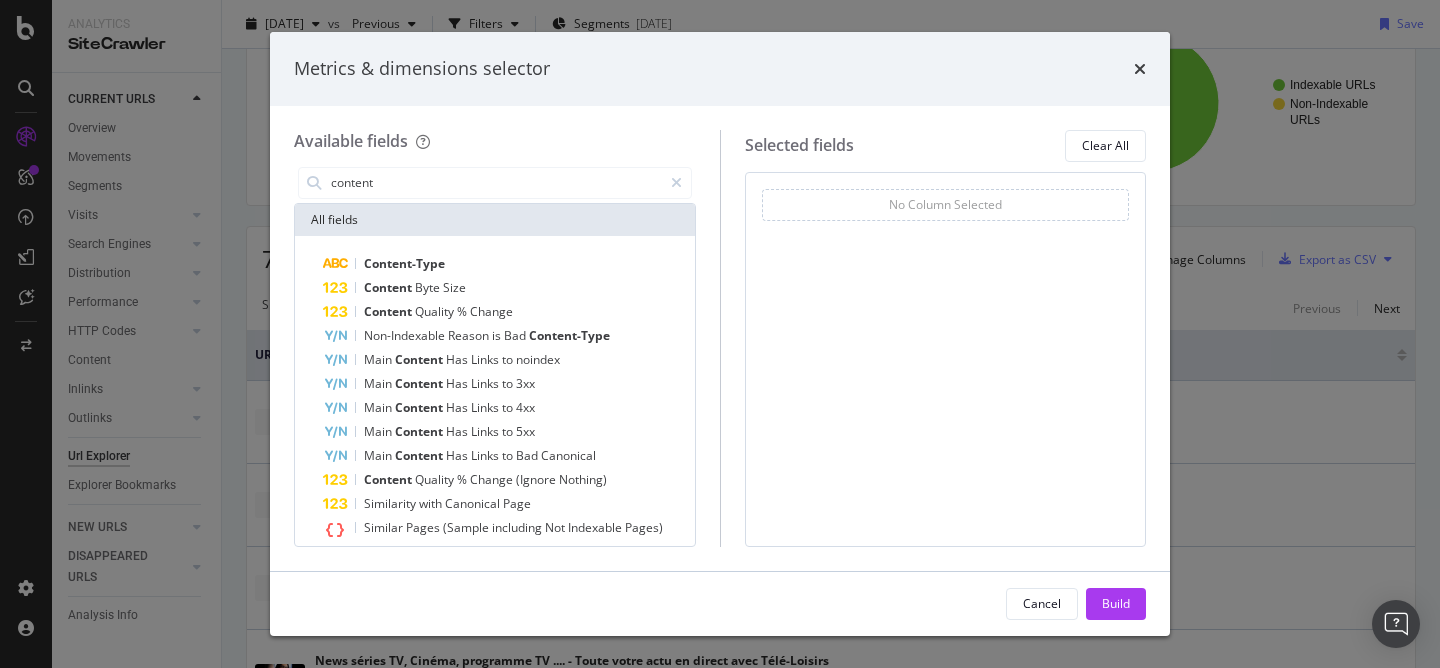 click at bounding box center [676, 183] 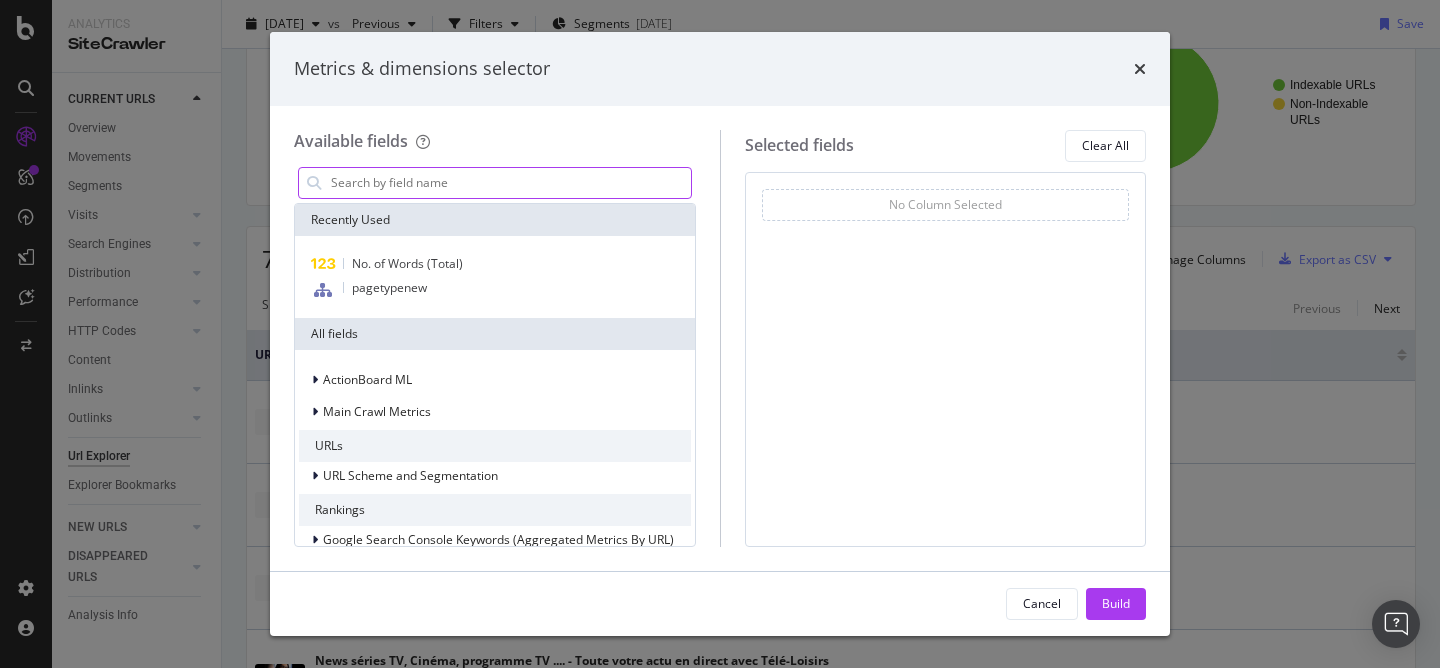 click at bounding box center (510, 183) 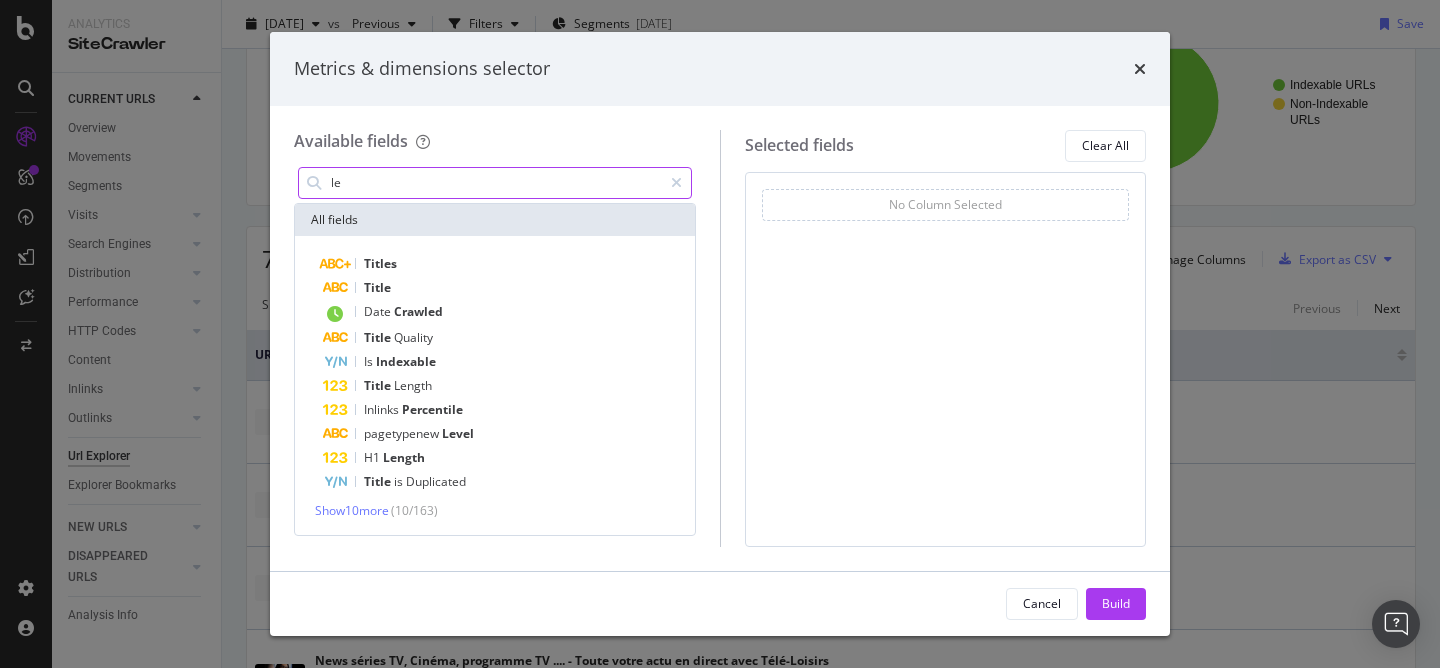 type on "l" 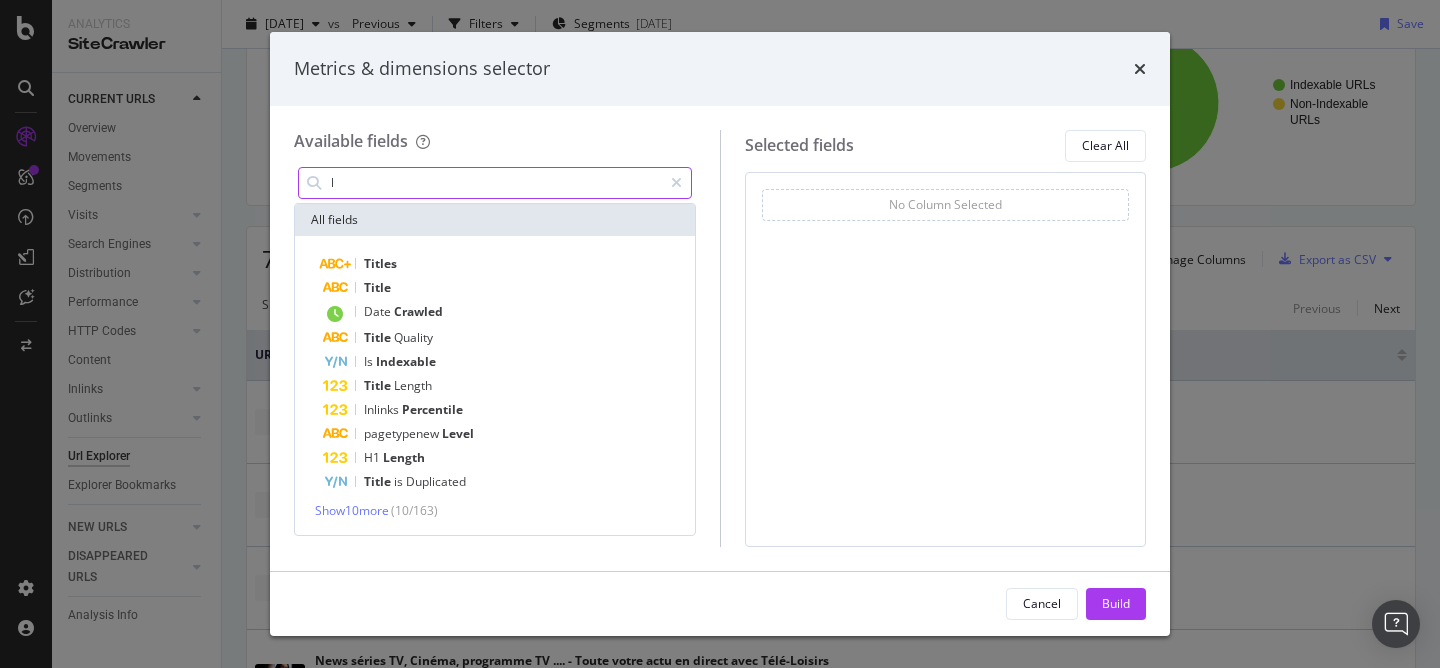 type 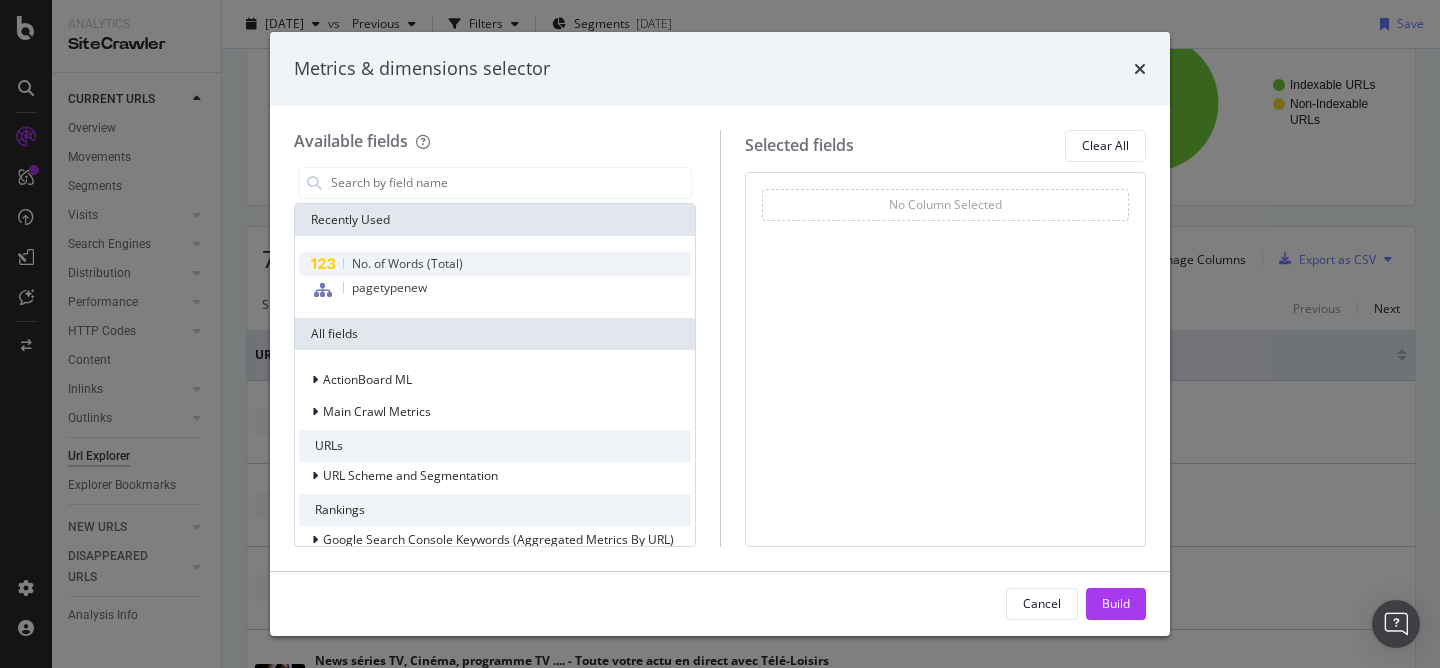 click on "No. of Words (Total)" at bounding box center [407, 263] 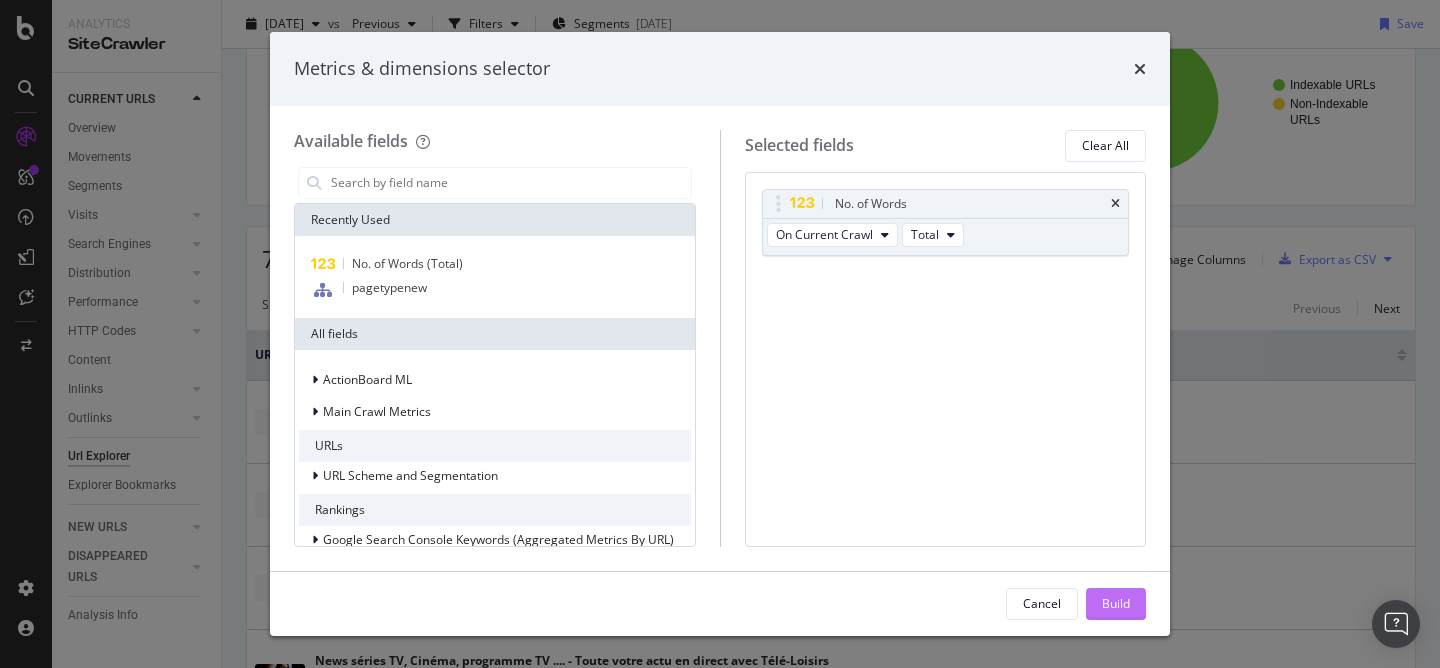 click on "Build" at bounding box center (1116, 603) 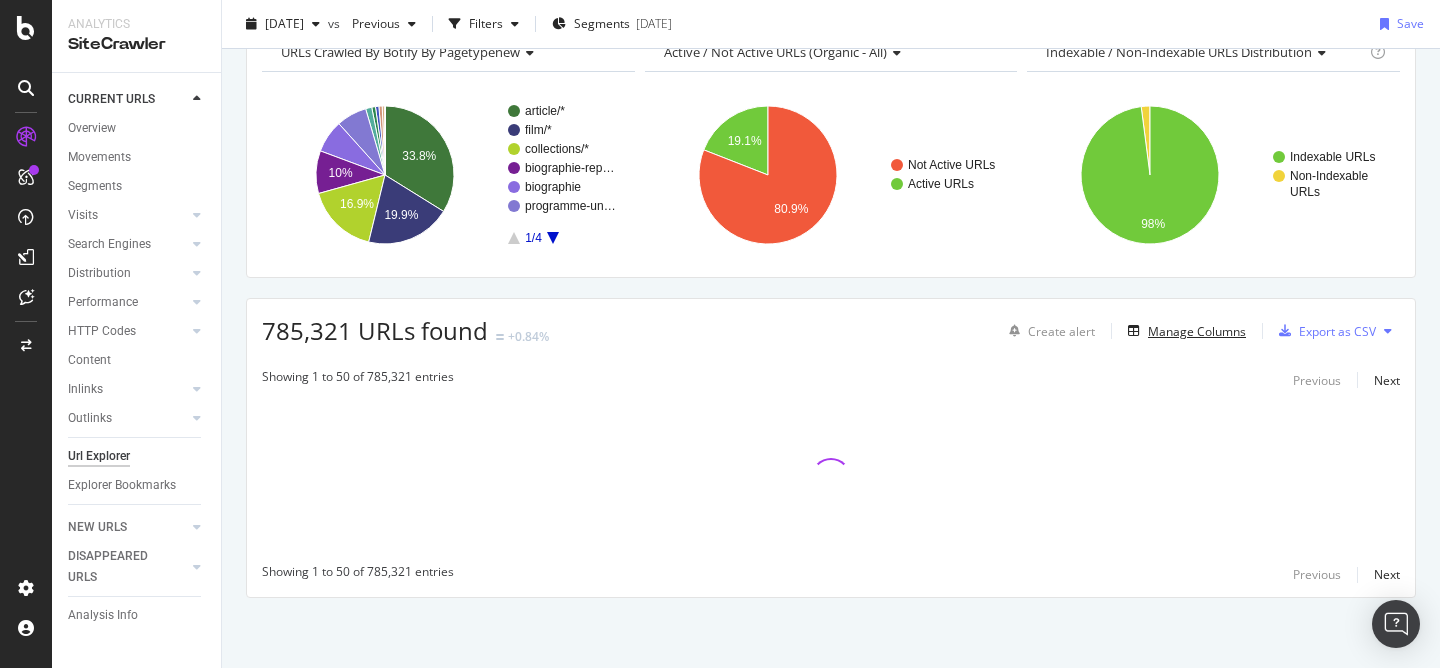 scroll, scrollTop: 108, scrollLeft: 0, axis: vertical 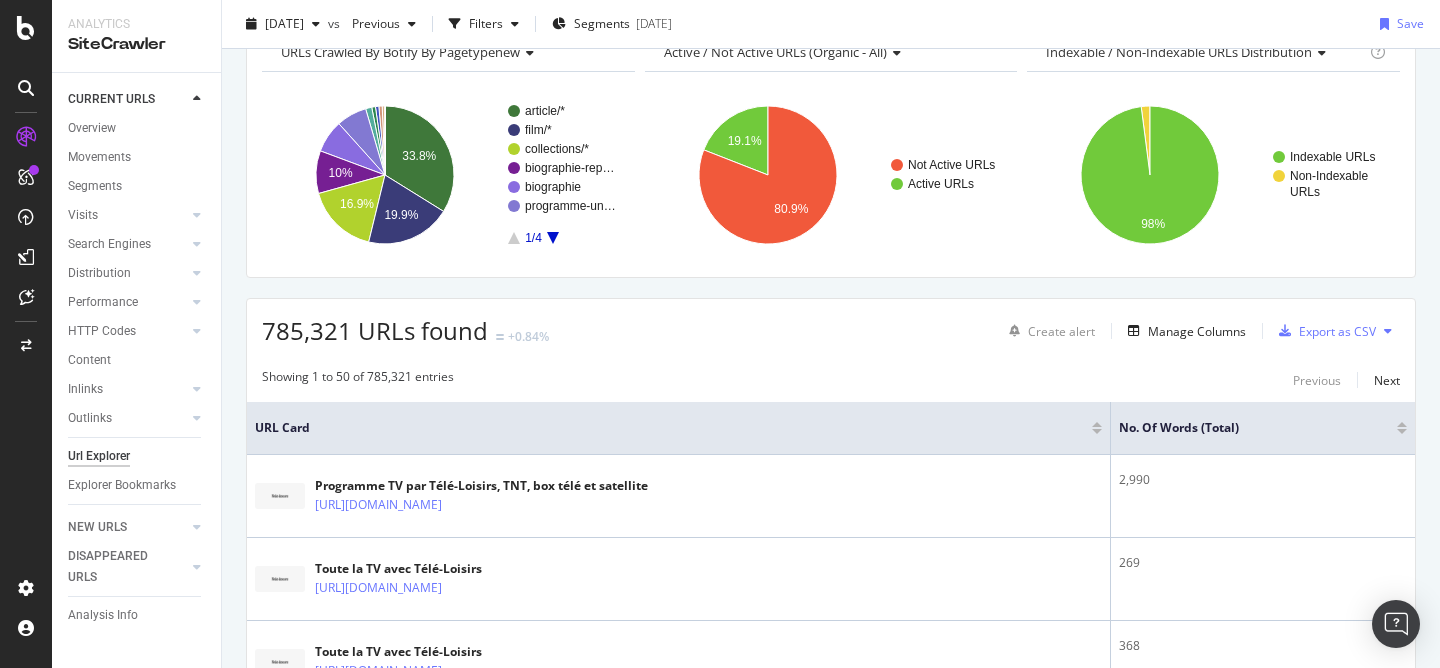 click at bounding box center [1402, 424] 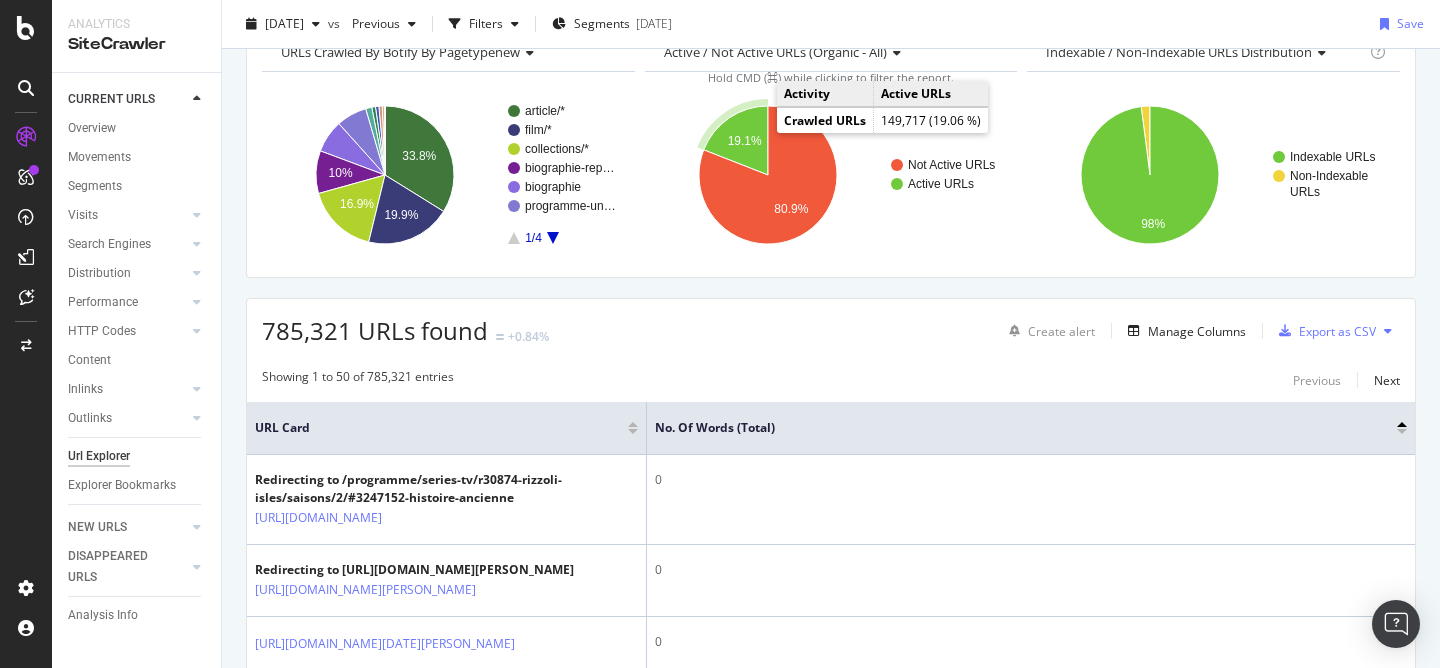 click 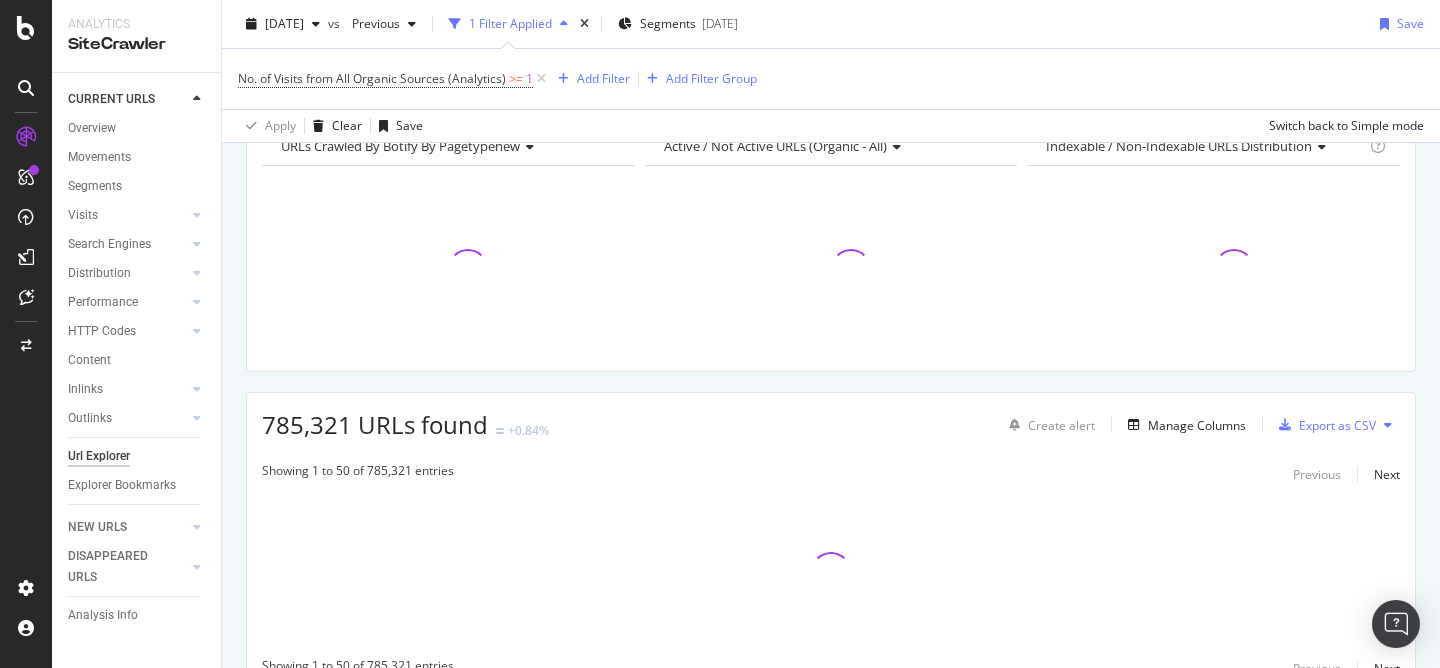 scroll, scrollTop: 202, scrollLeft: 0, axis: vertical 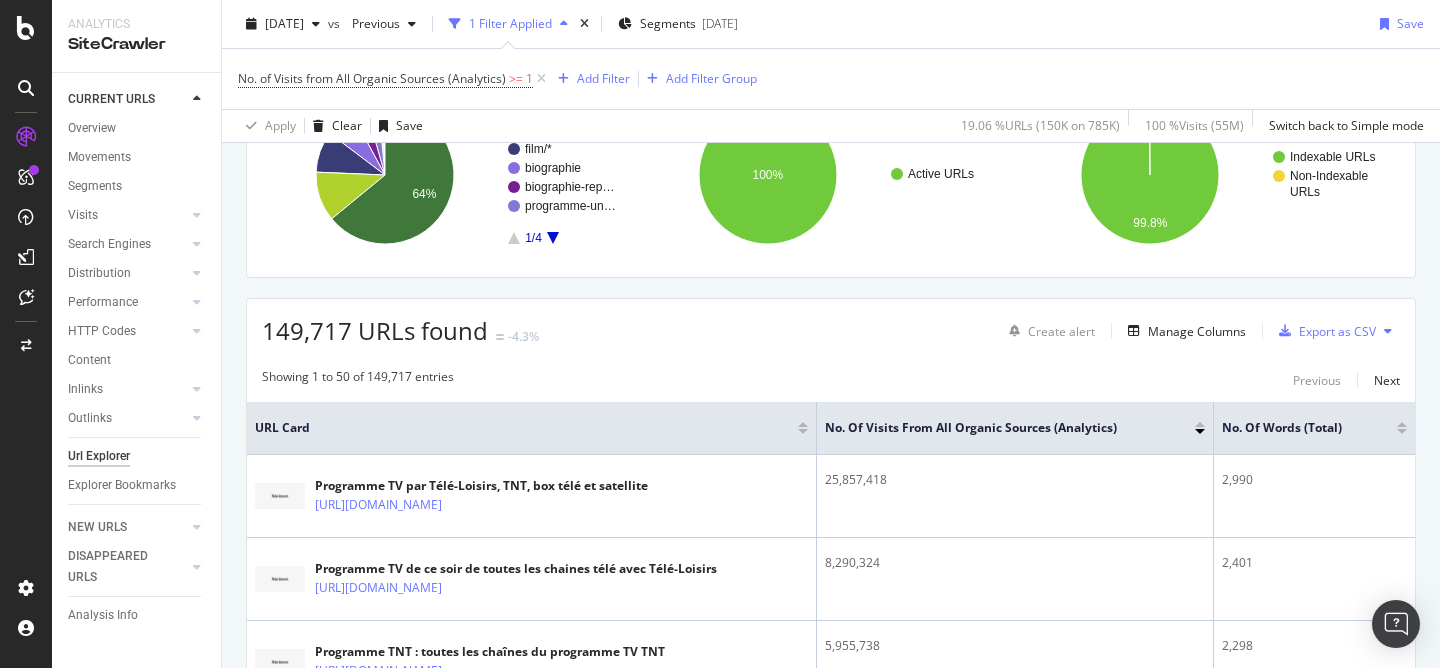 click at bounding box center (1402, 424) 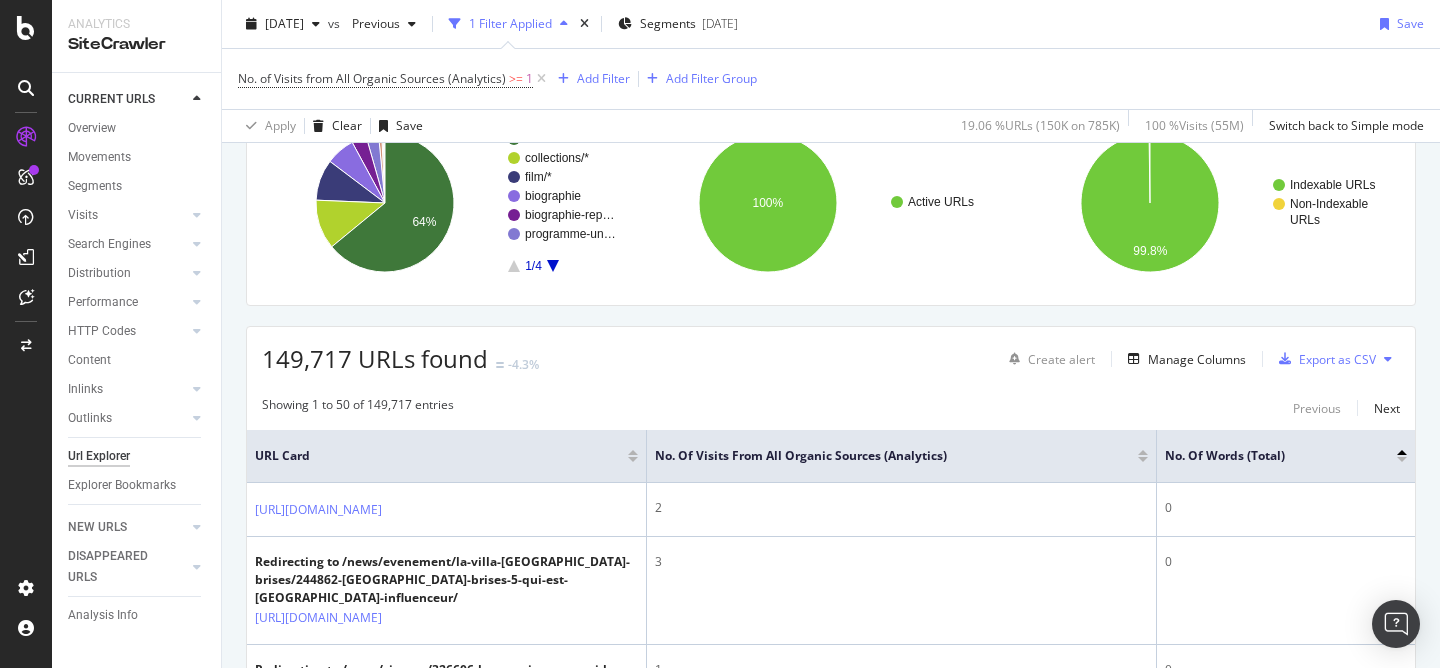 scroll, scrollTop: 0, scrollLeft: 0, axis: both 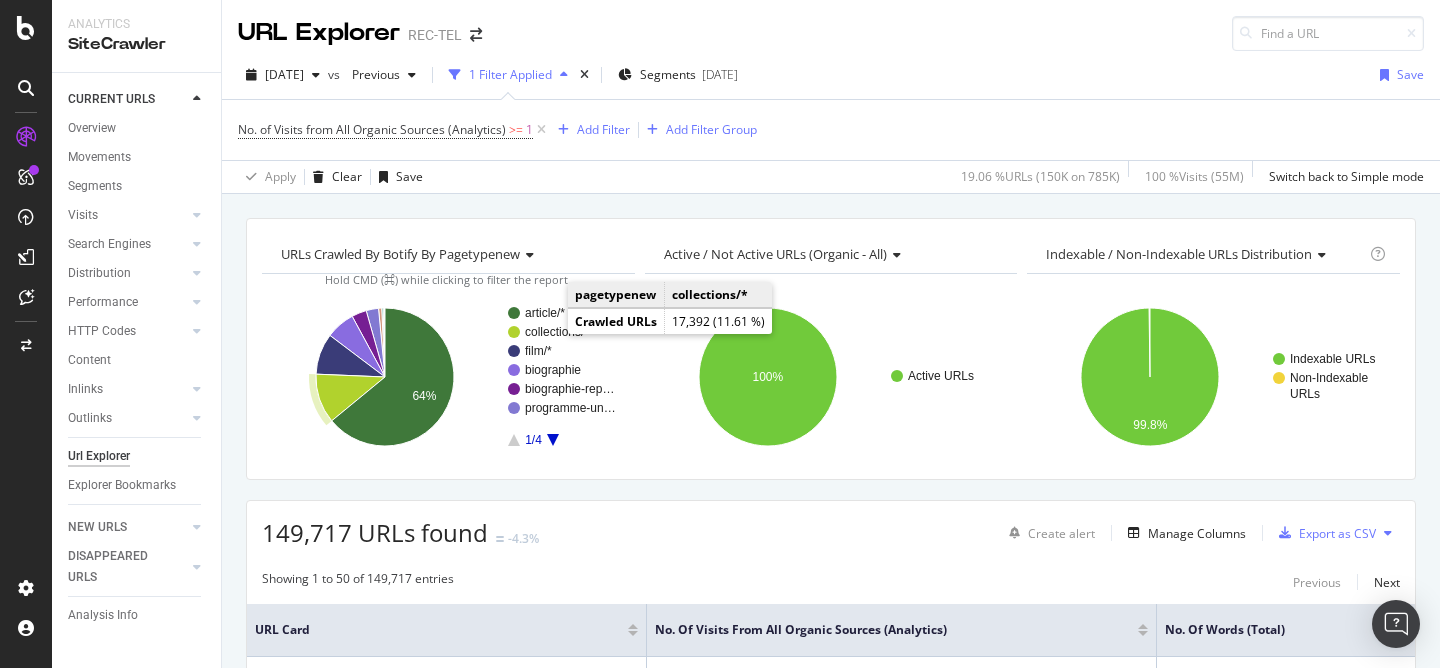 click on "collections/*" 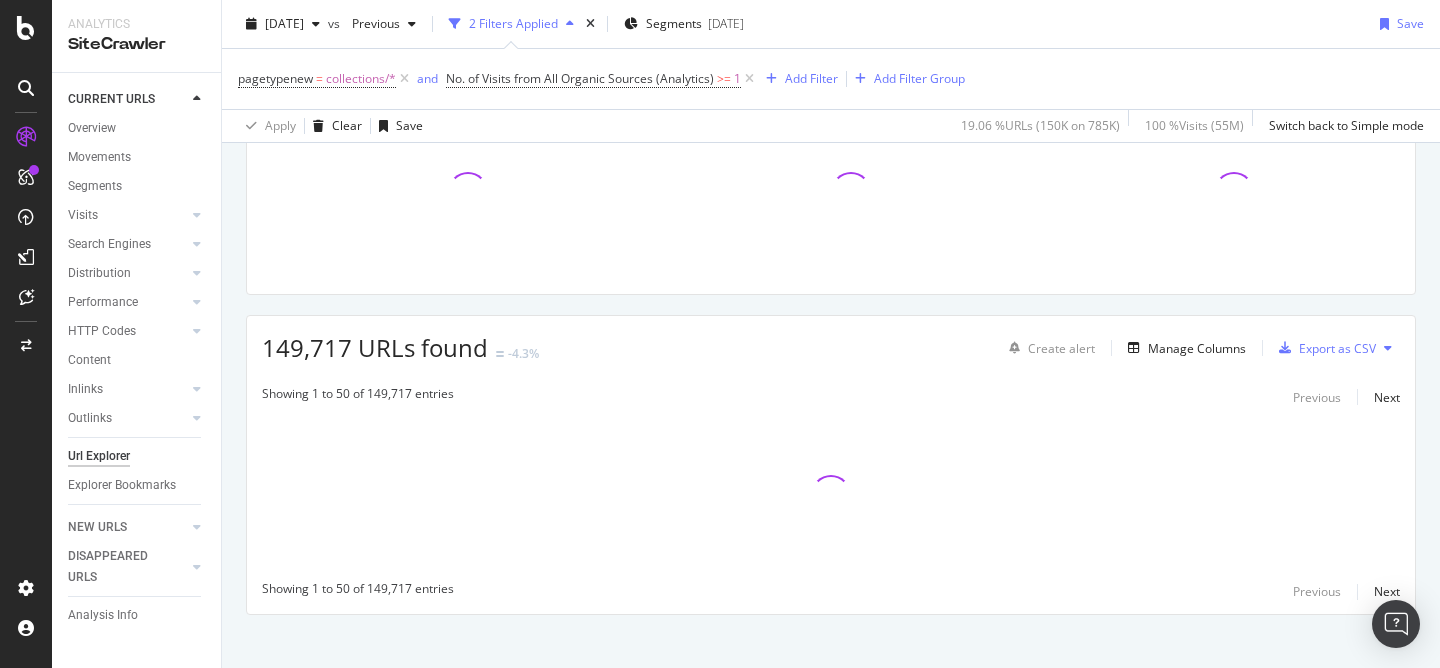 scroll, scrollTop: 186, scrollLeft: 0, axis: vertical 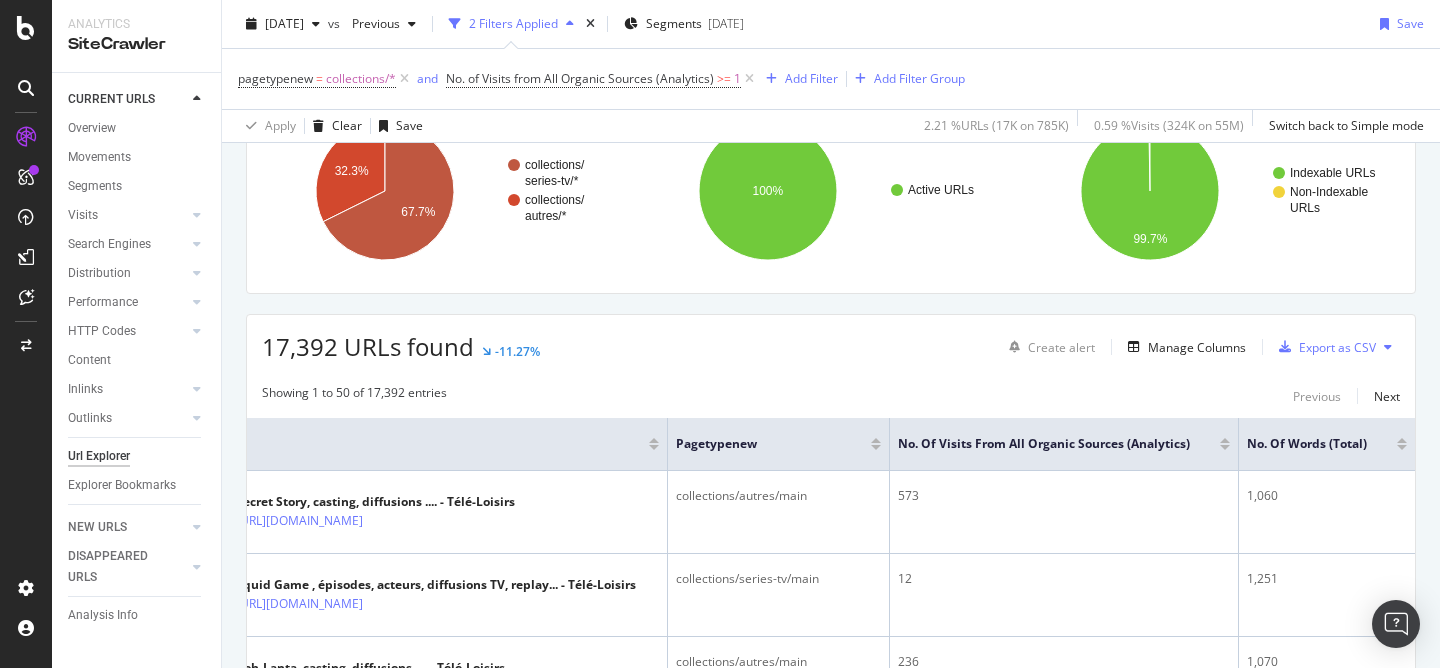 click at bounding box center (1402, 440) 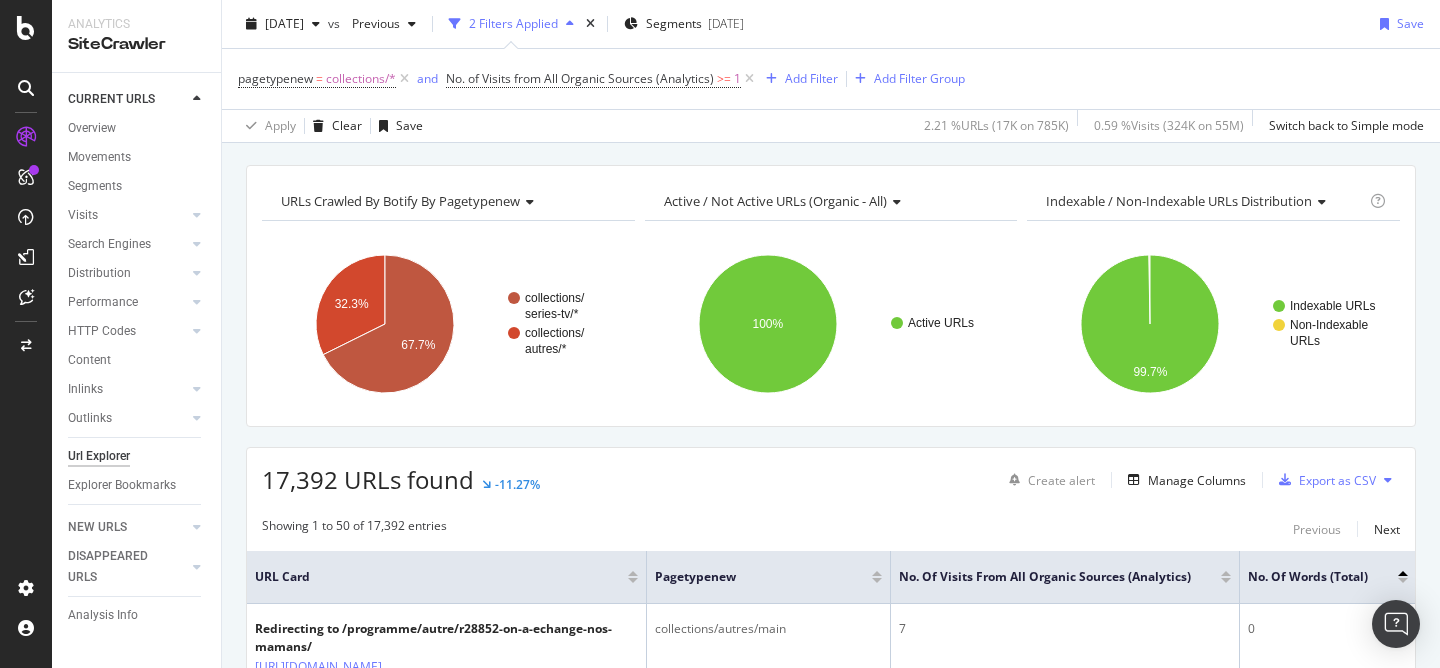 scroll, scrollTop: 0, scrollLeft: 0, axis: both 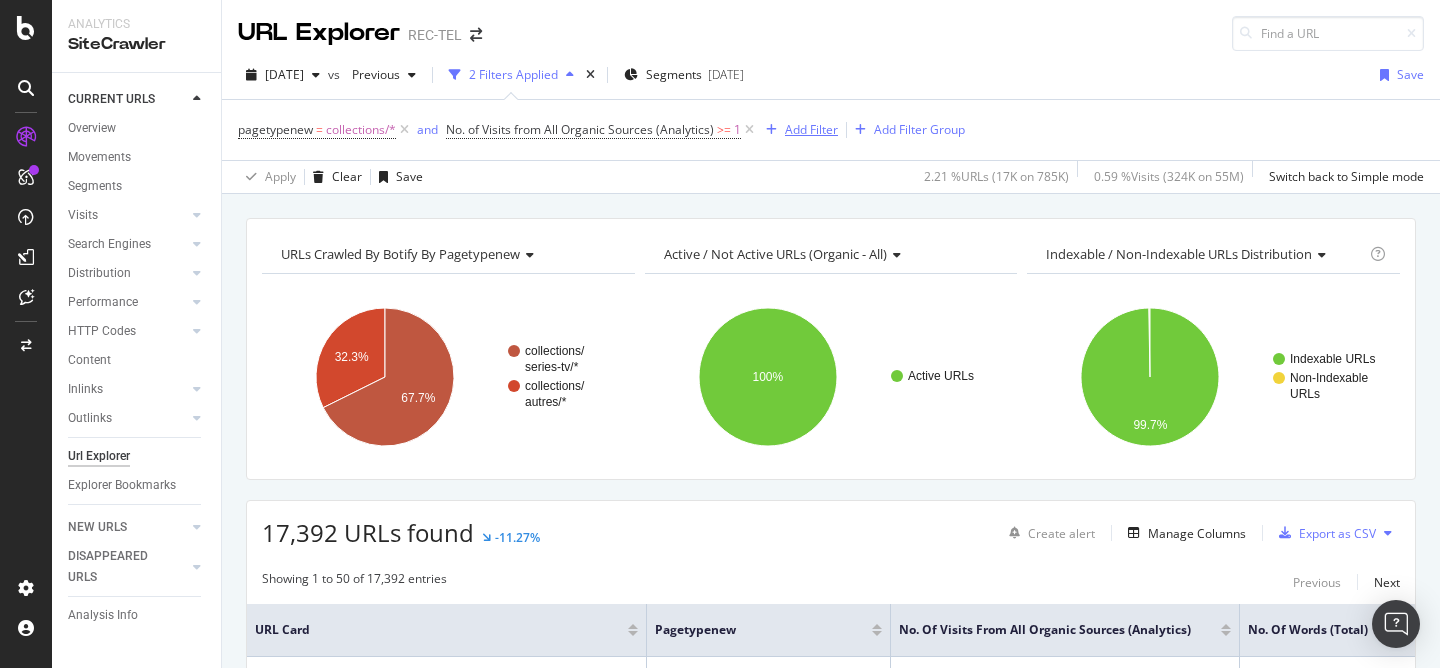 click on "Add Filter" at bounding box center [811, 129] 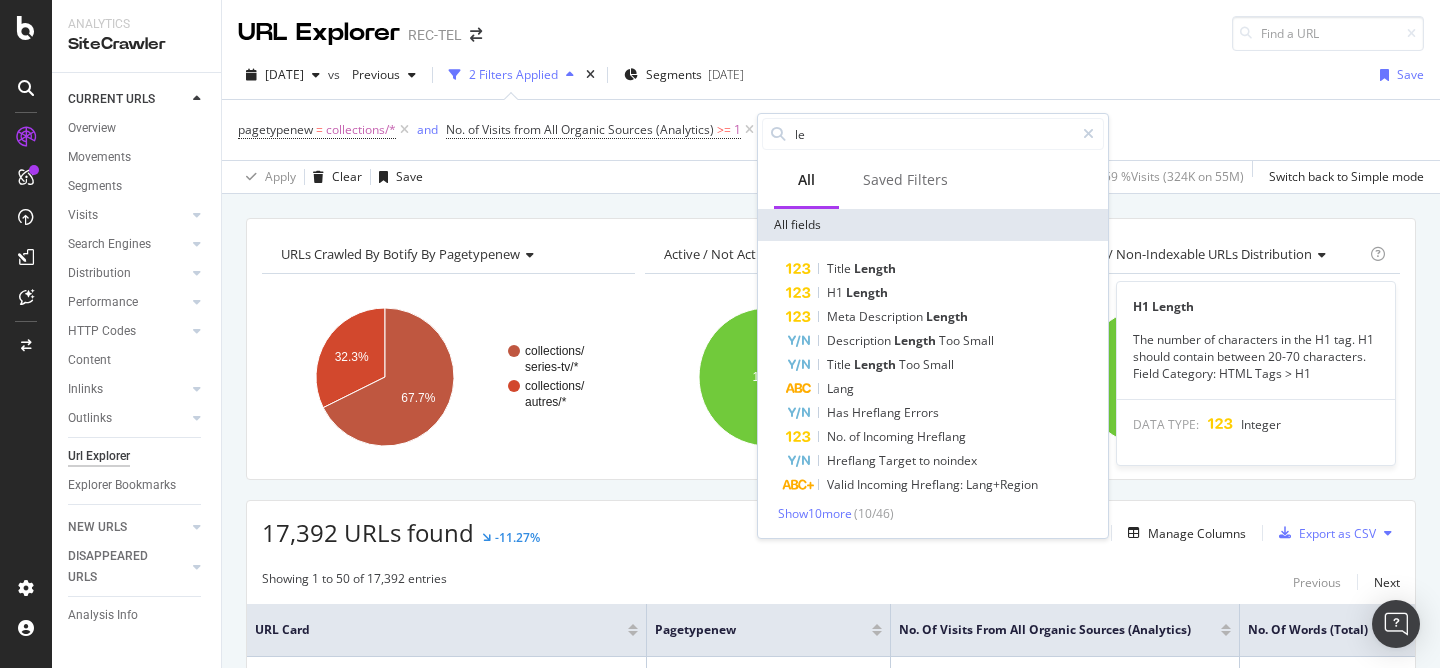 type on "l" 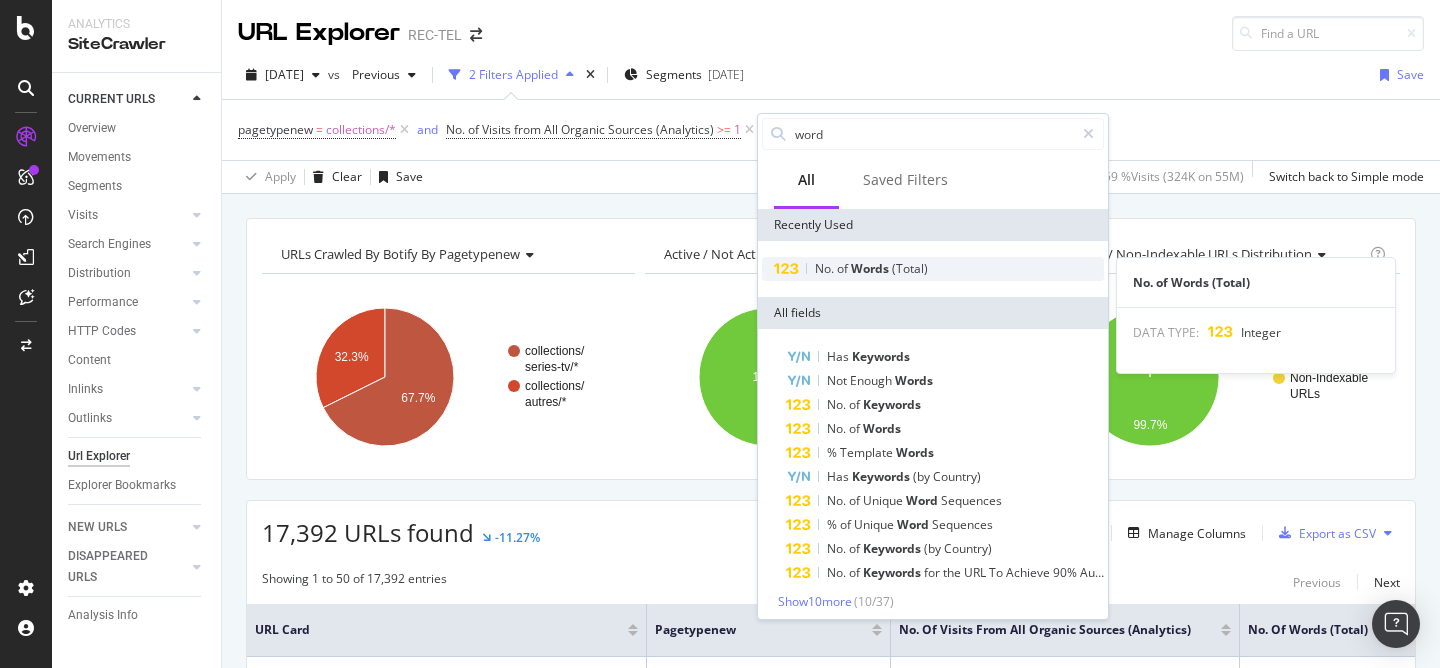 type on "word" 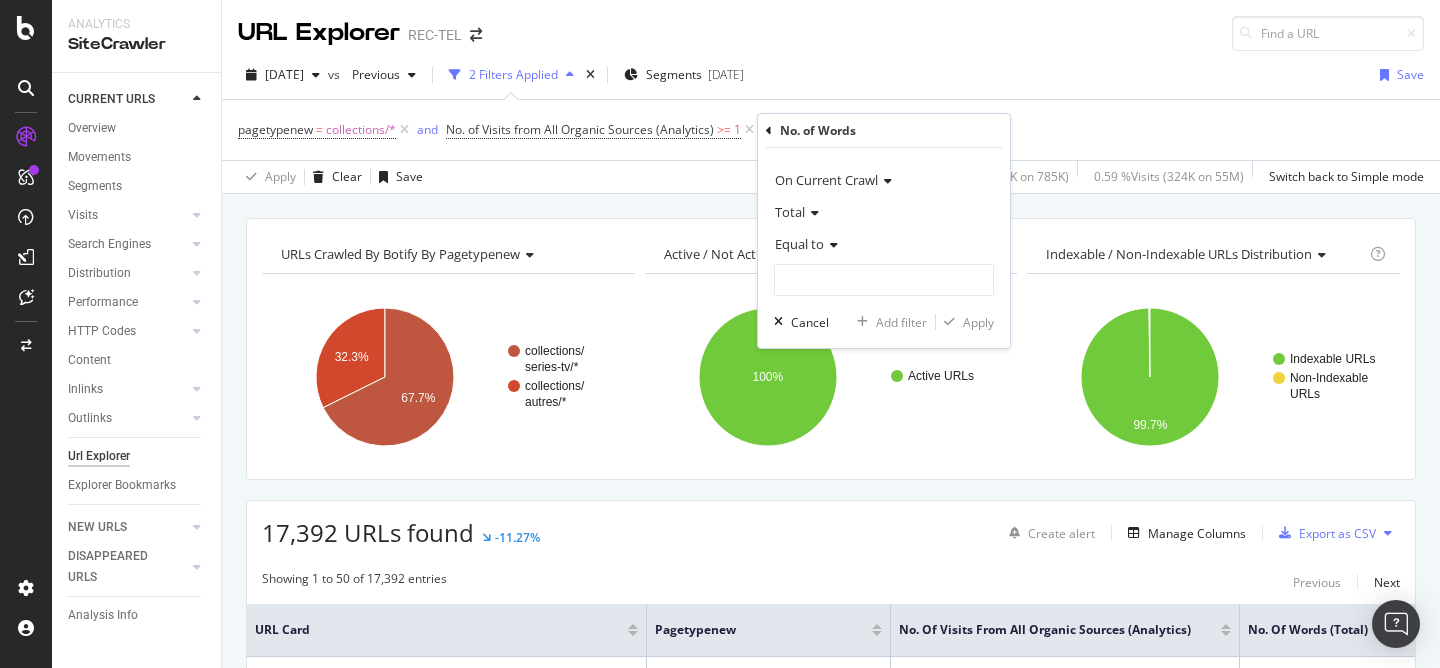click at bounding box center (831, 245) 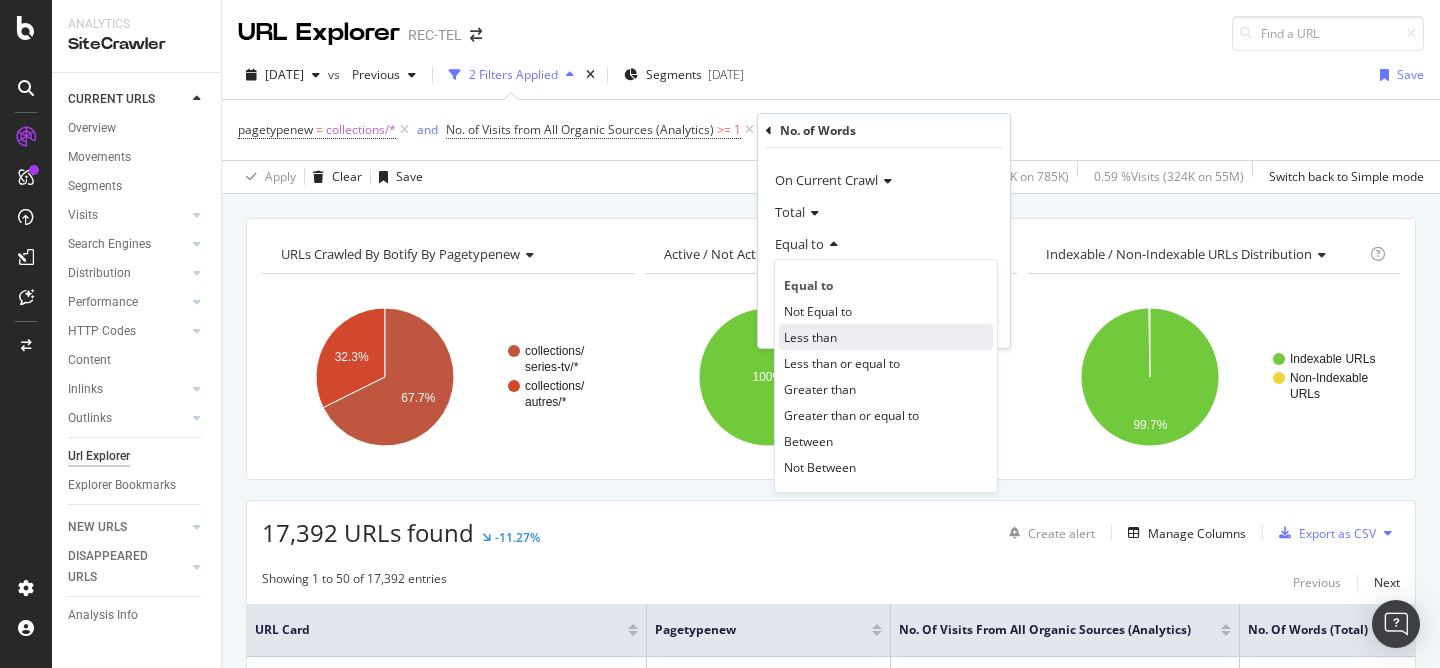 click on "Less than" at bounding box center [886, 337] 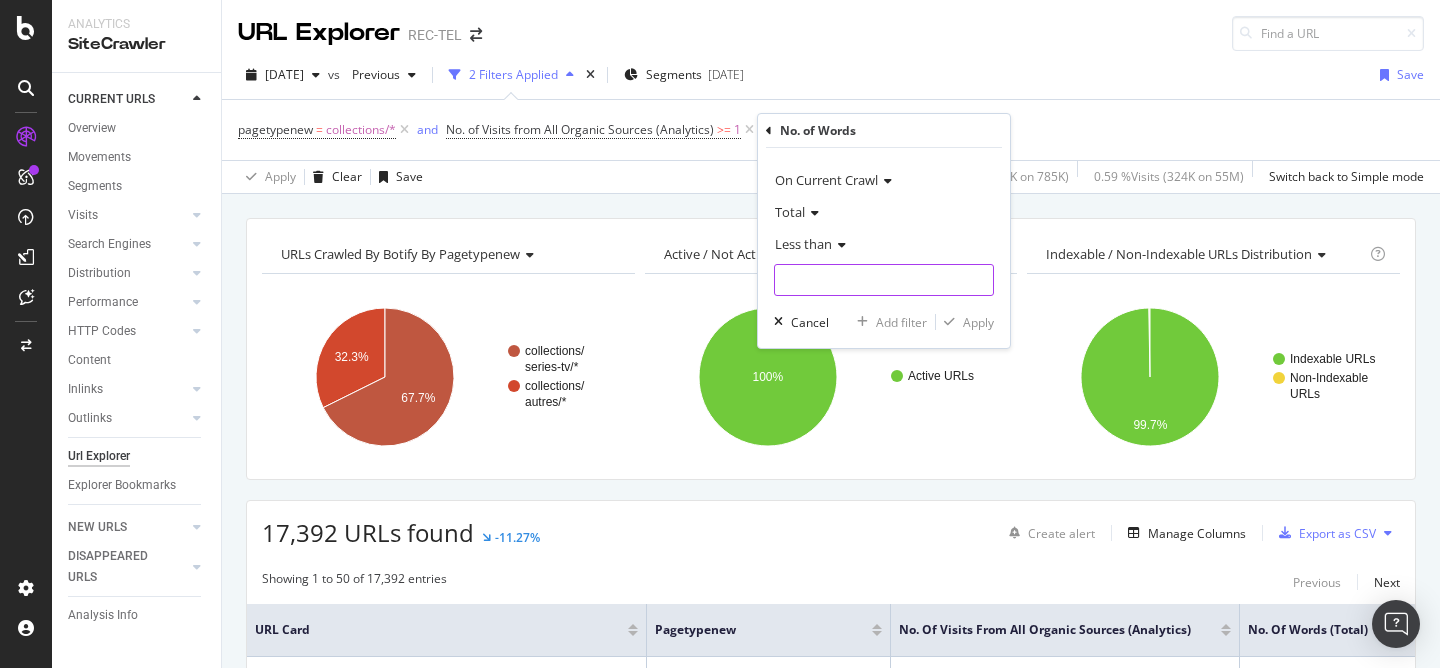 click at bounding box center (884, 280) 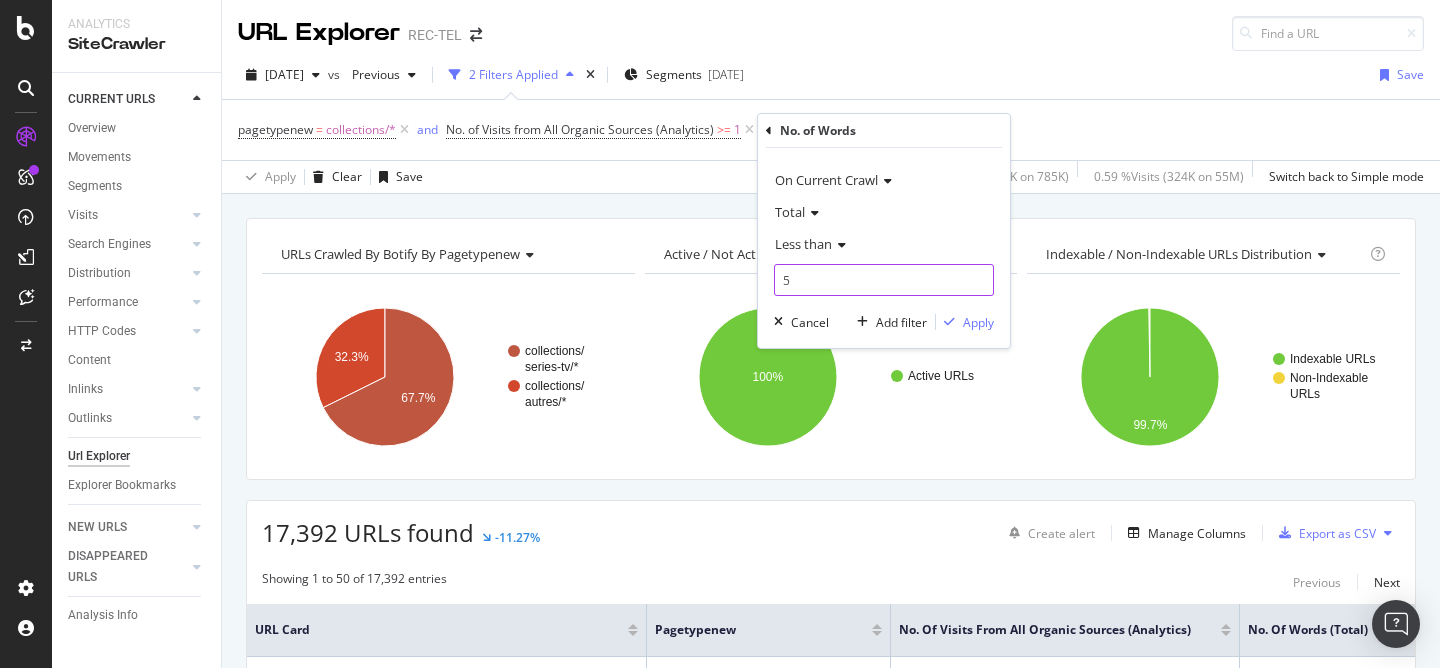 type on "50" 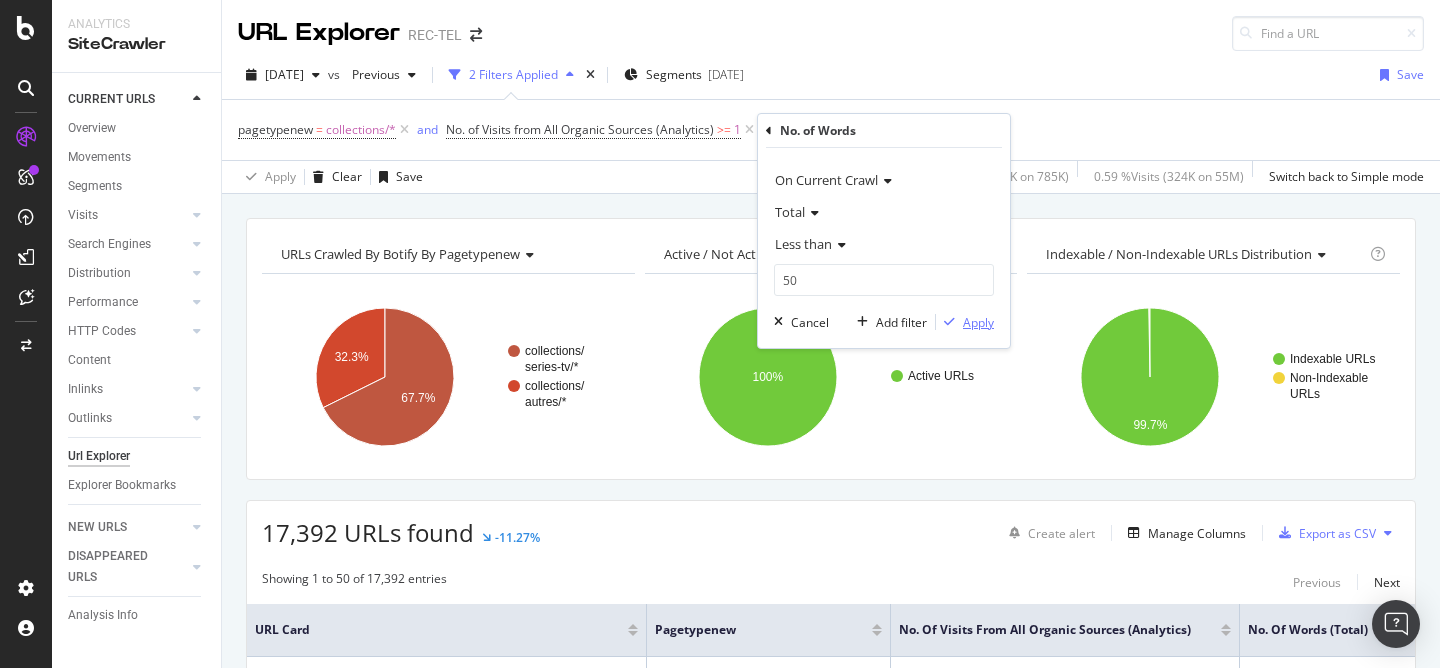 click on "Apply" at bounding box center (978, 322) 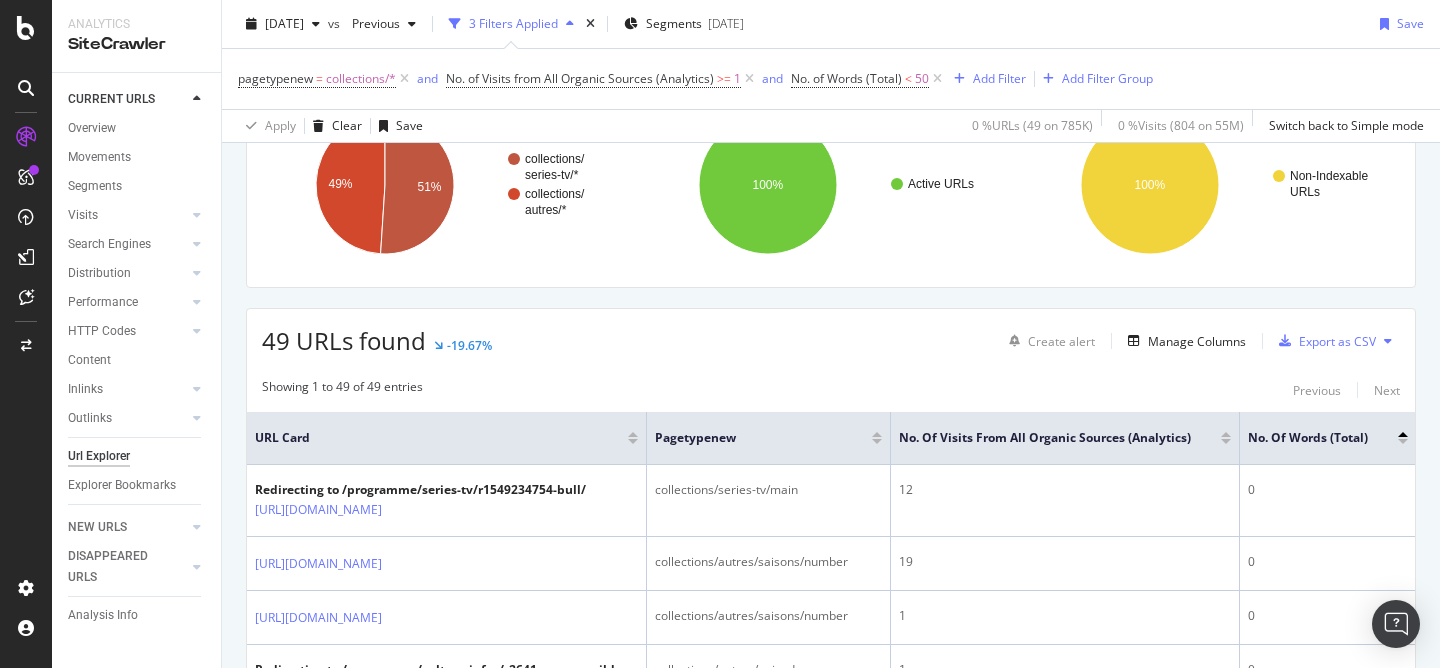 scroll, scrollTop: 0, scrollLeft: 0, axis: both 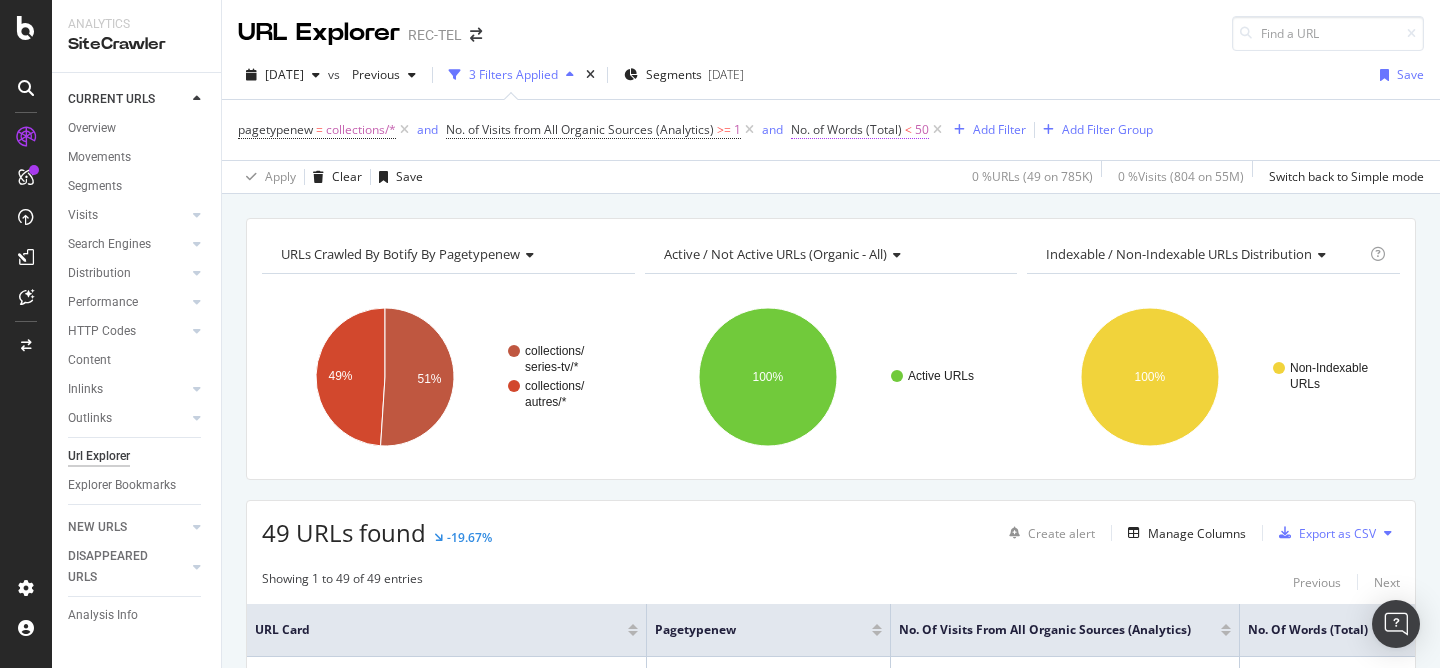 click on "No. of Words (Total)" at bounding box center (846, 129) 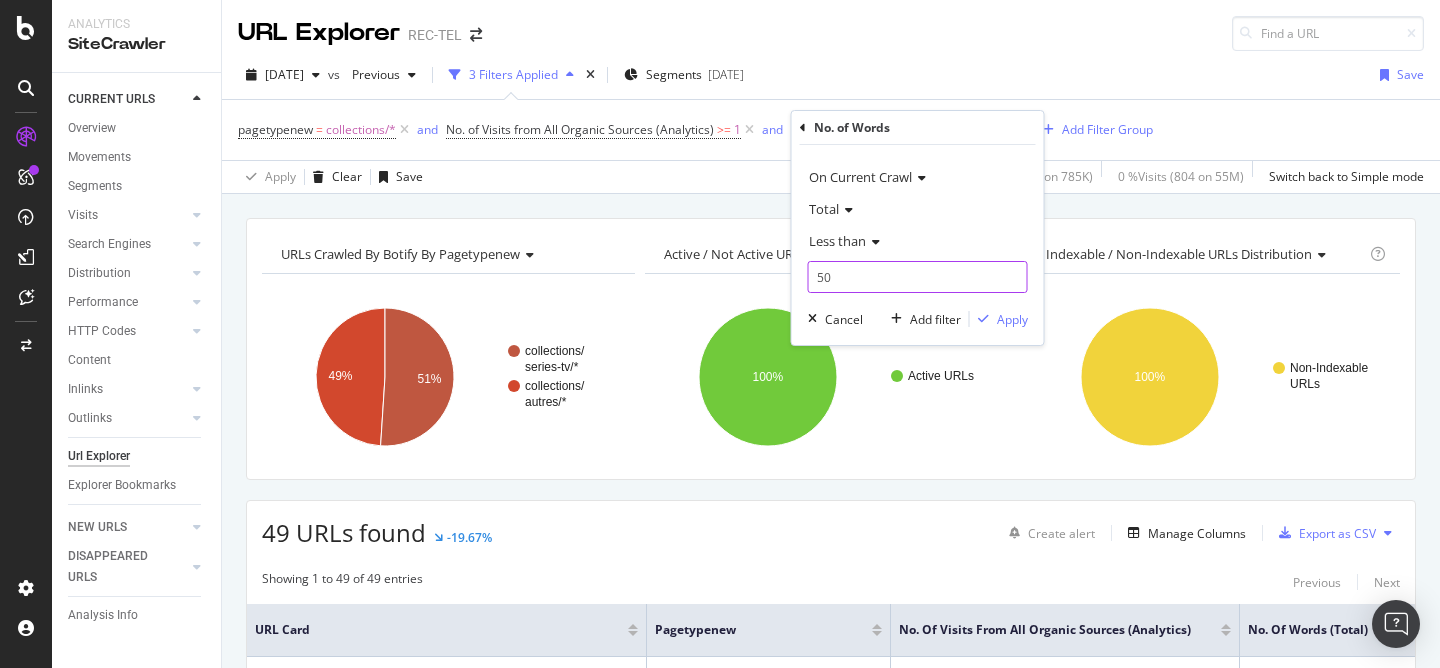 click on "50" at bounding box center (918, 277) 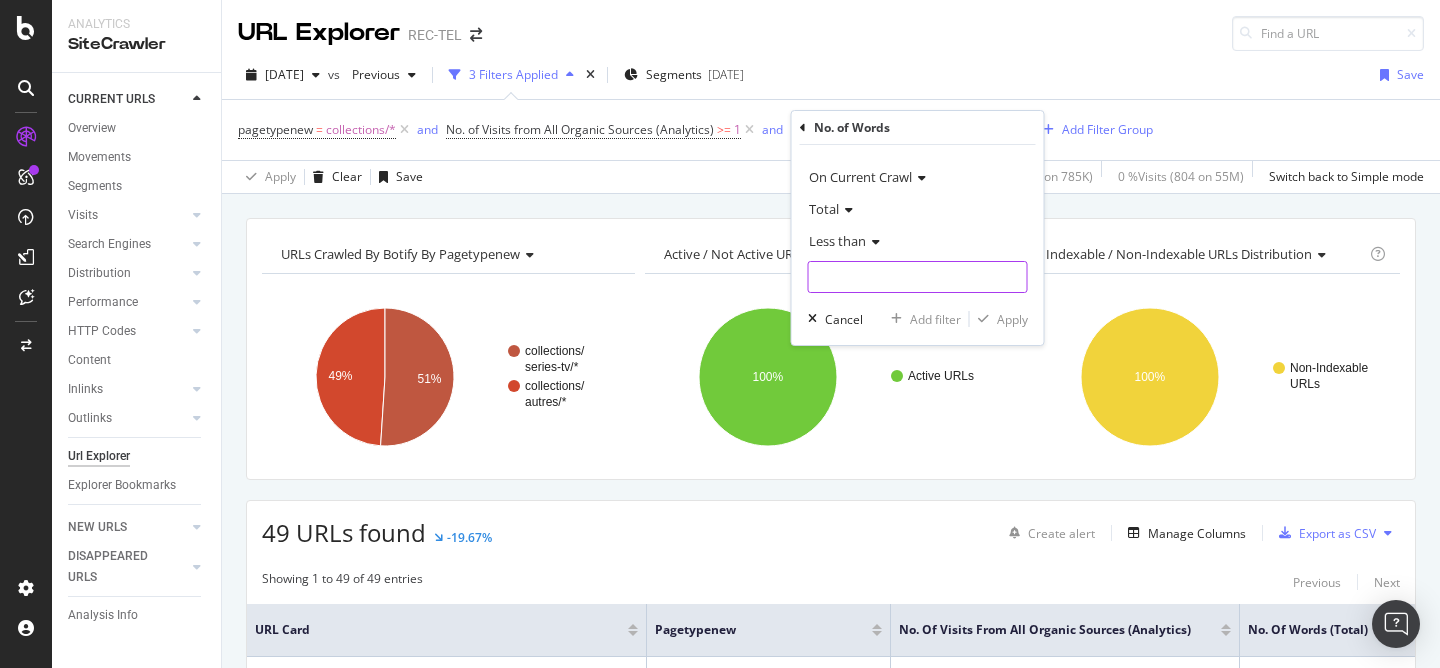 type on "4" 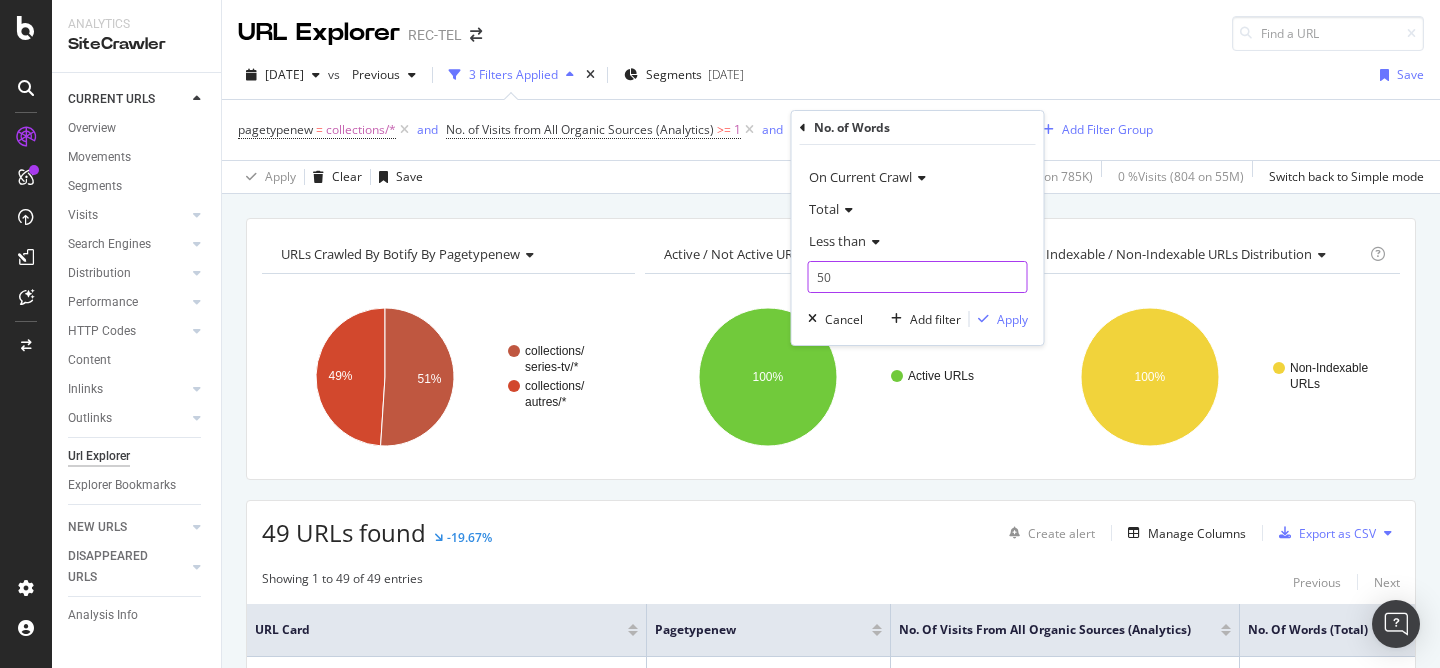 type on "500" 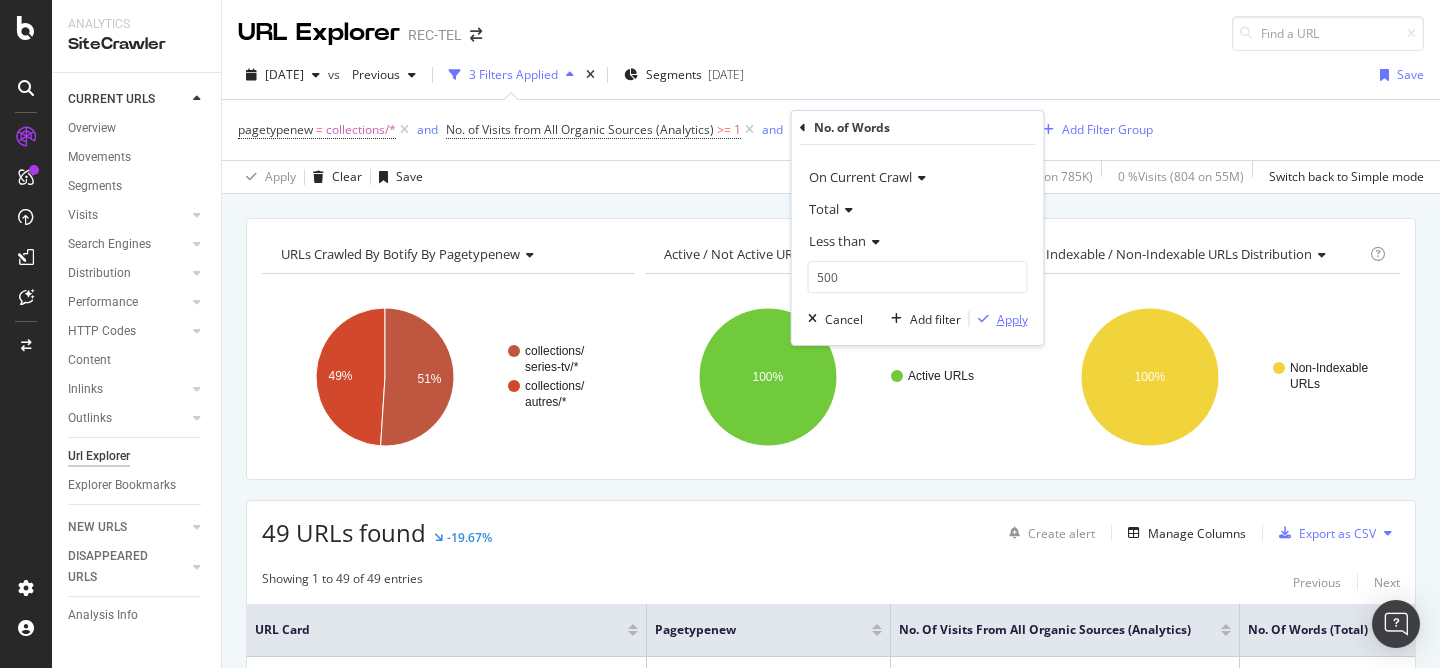 click on "Apply" at bounding box center (1012, 319) 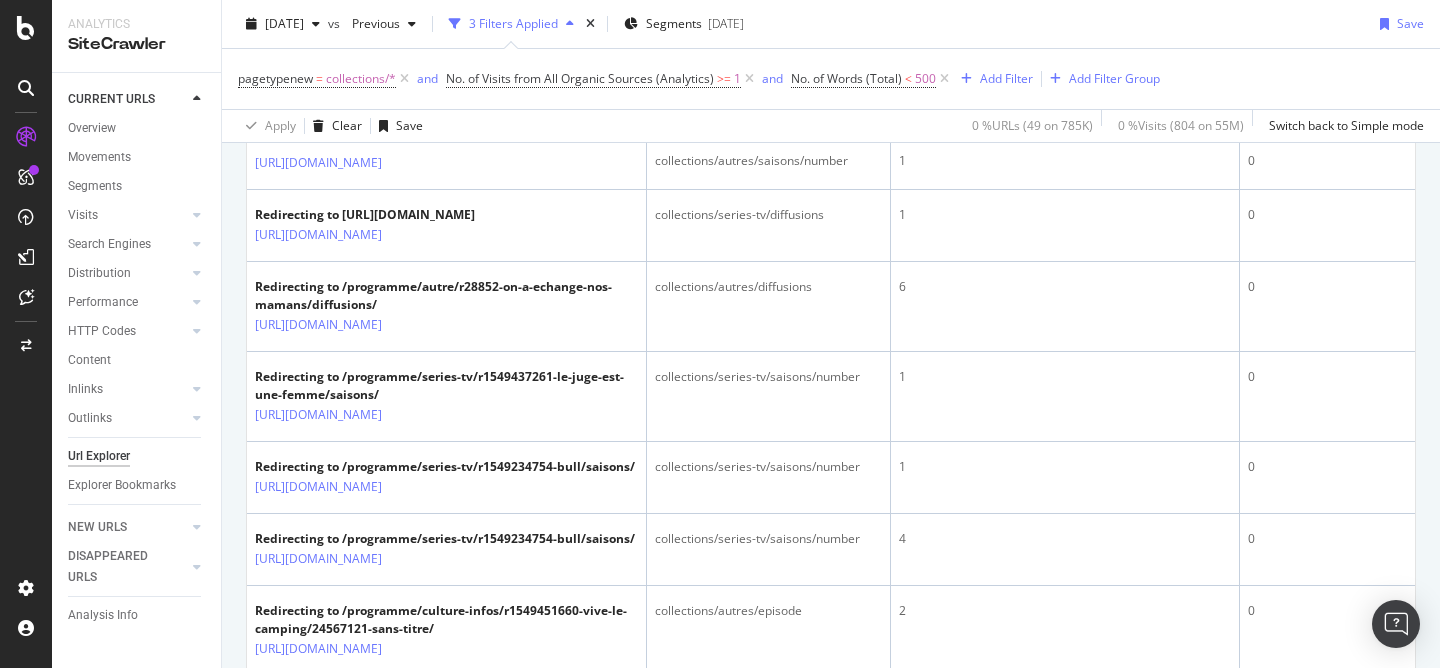 scroll, scrollTop: 0, scrollLeft: 0, axis: both 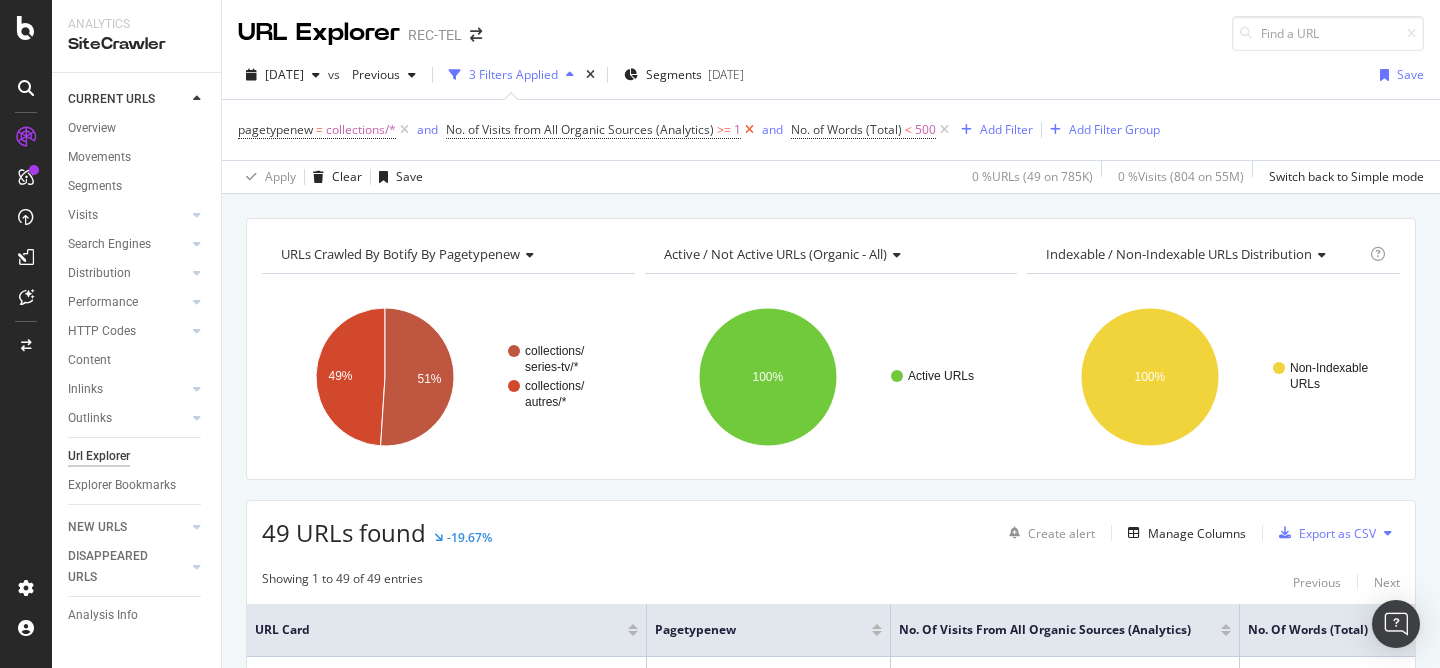 click at bounding box center (749, 130) 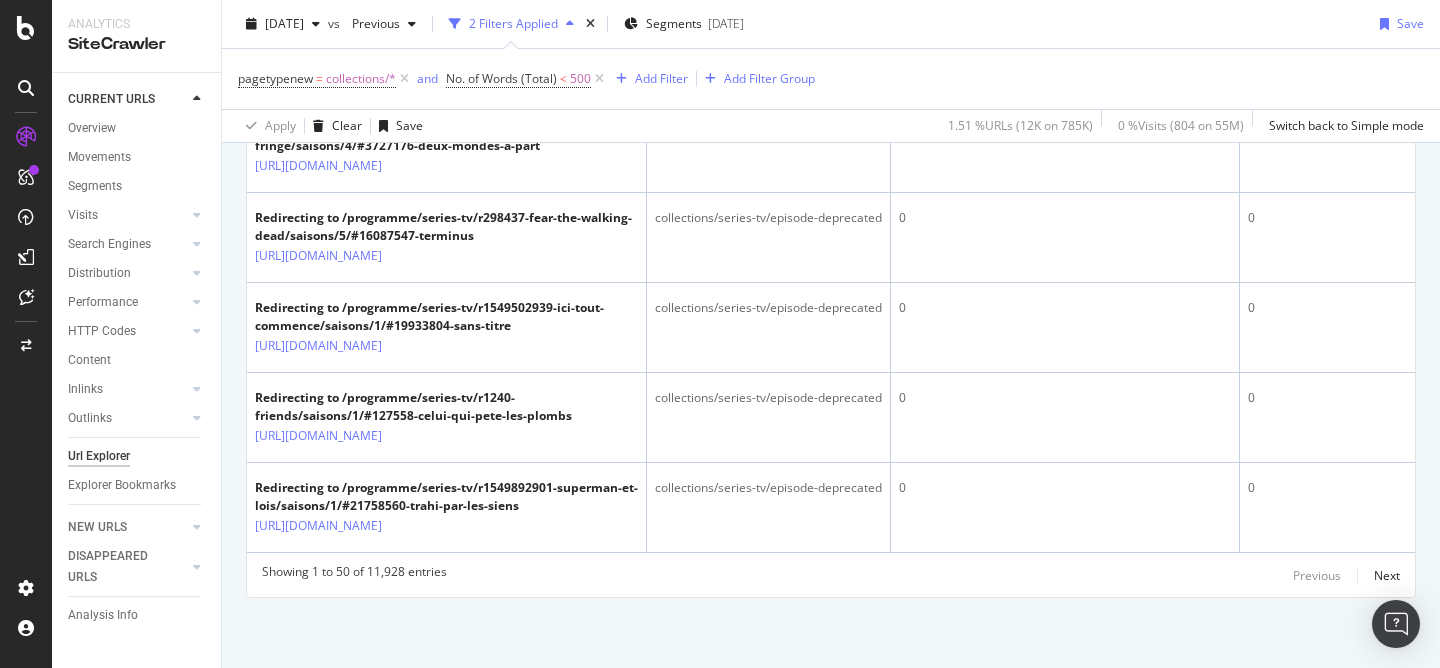 scroll, scrollTop: 5536, scrollLeft: 0, axis: vertical 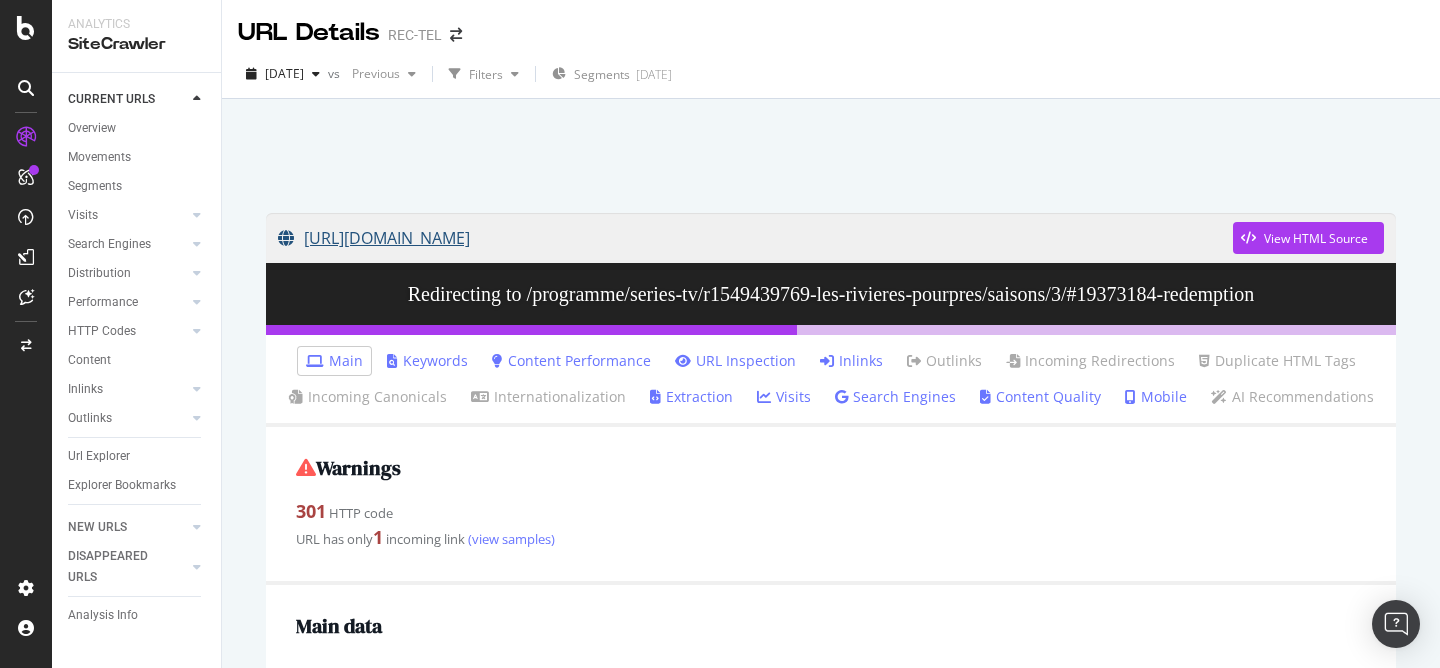 click on "[URL][DOMAIN_NAME]" at bounding box center (755, 238) 